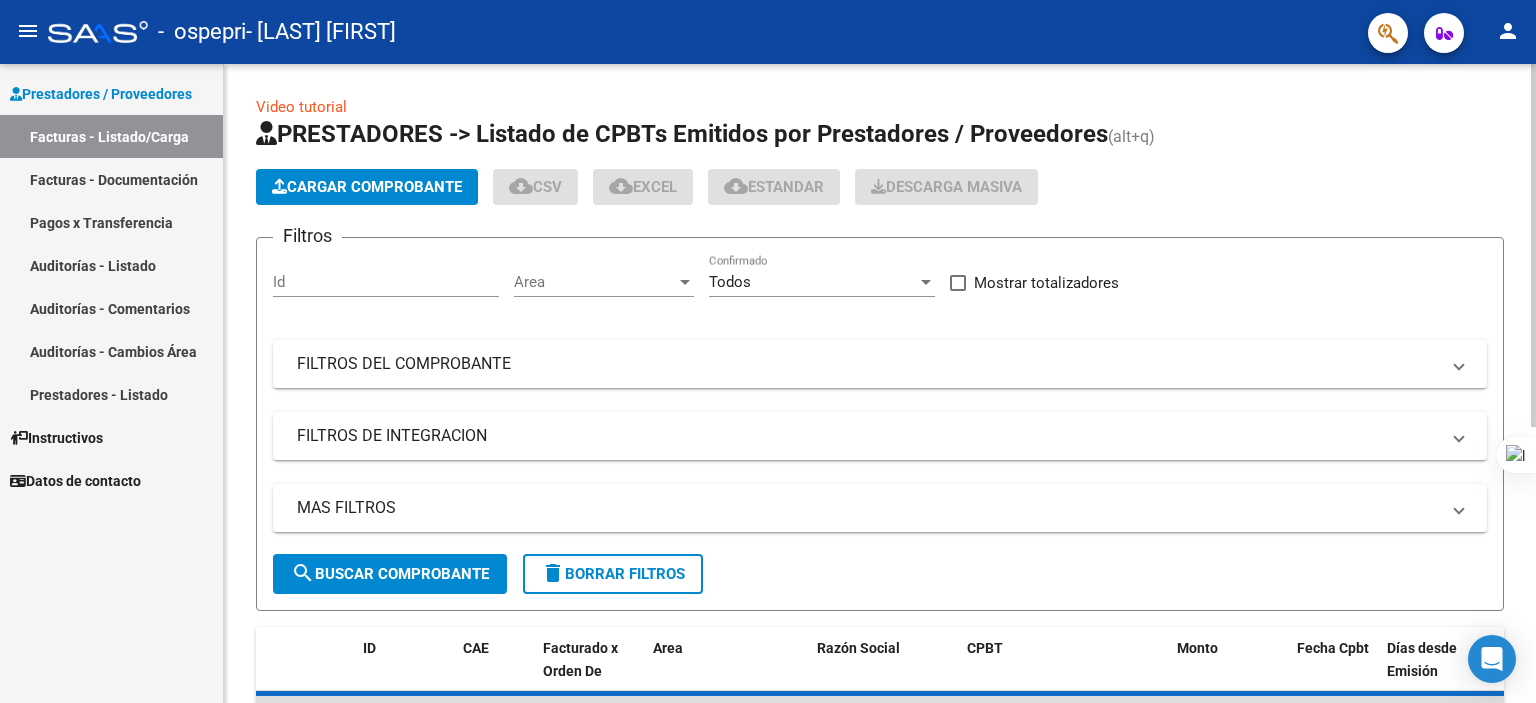 scroll, scrollTop: 0, scrollLeft: 0, axis: both 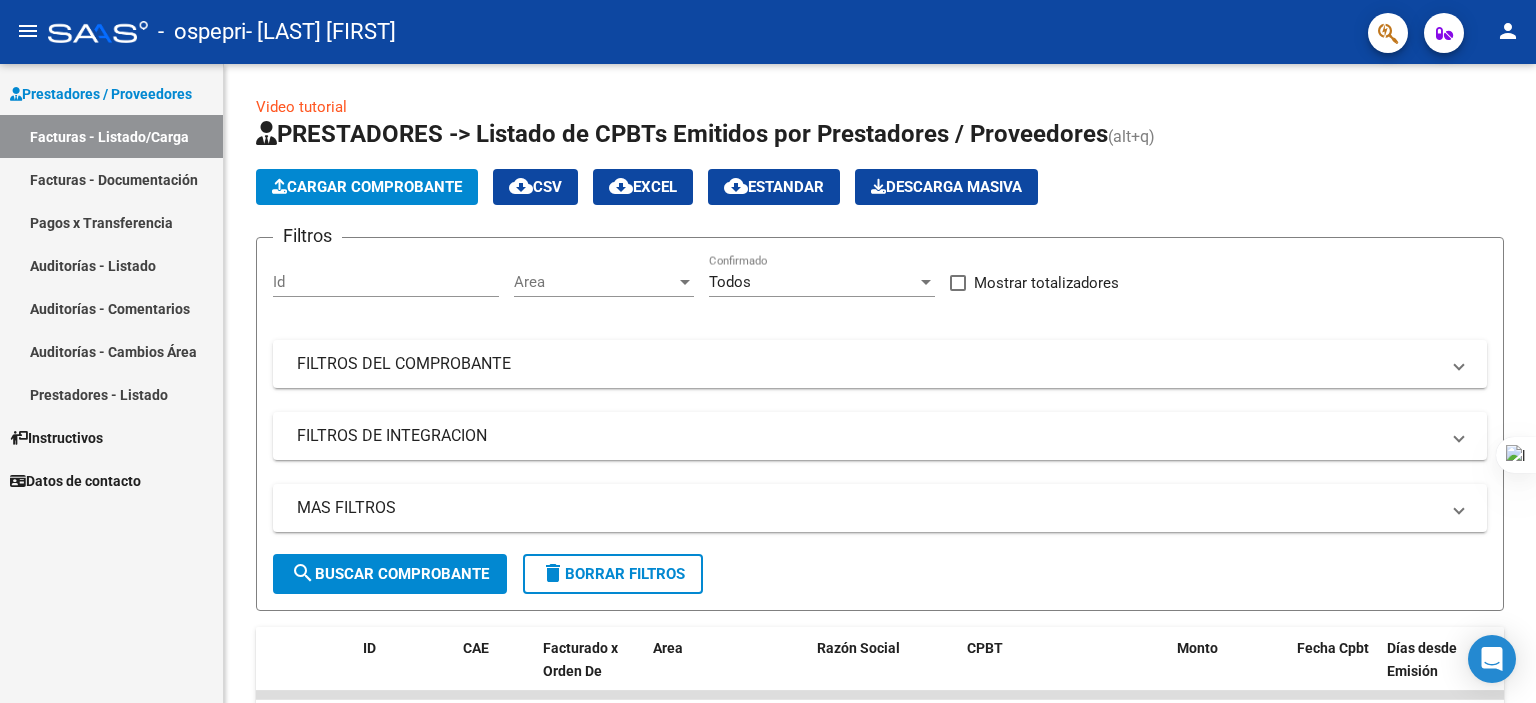 click on "person" 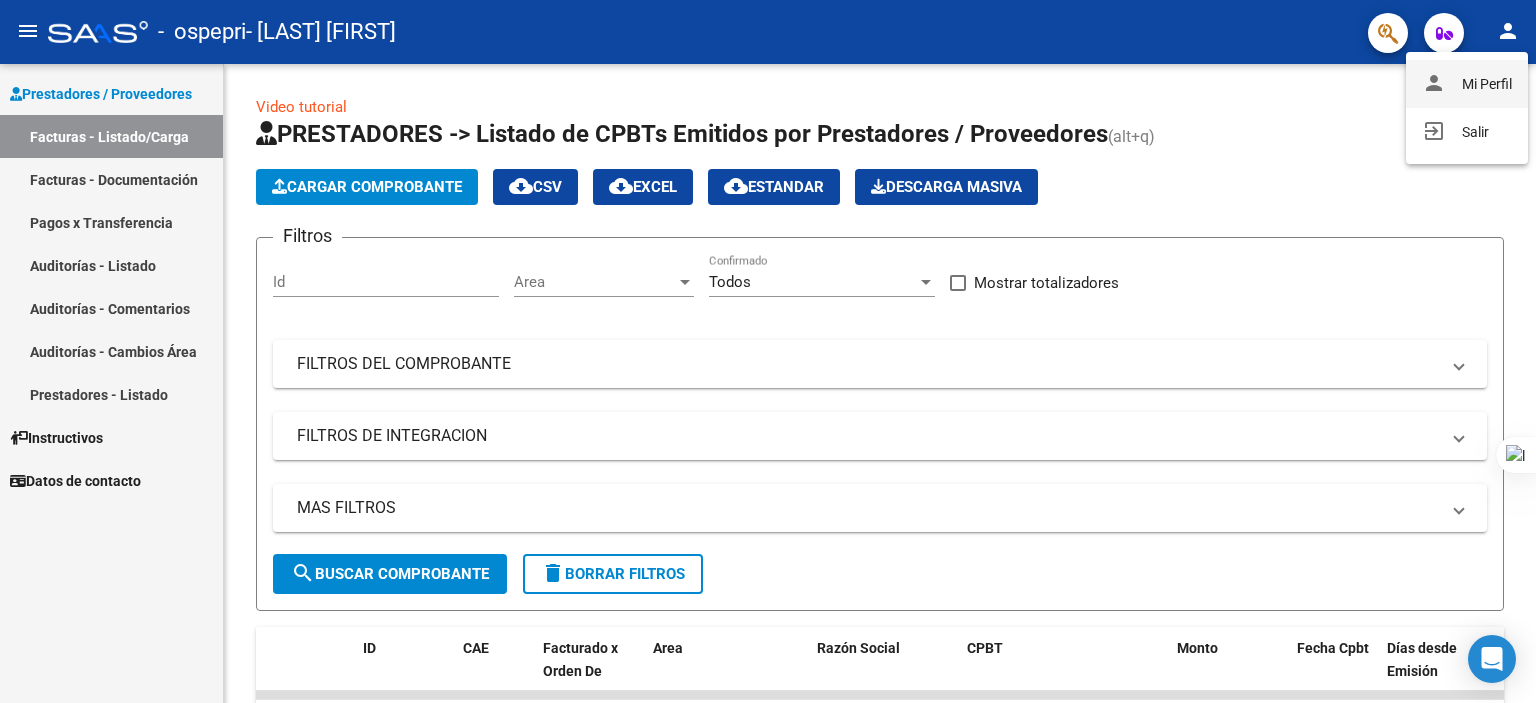 click on "person  Mi Perfil" at bounding box center (1467, 84) 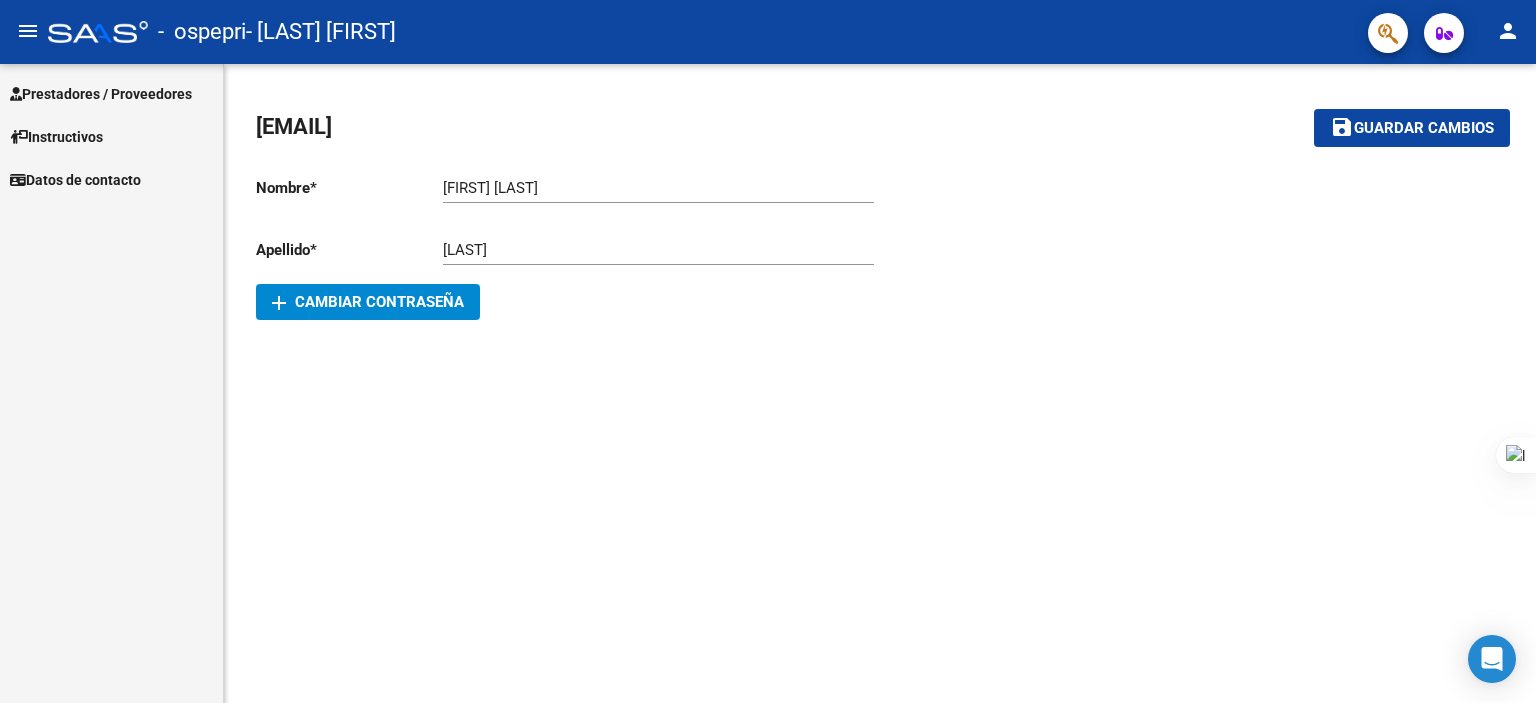 click on "Prestadores / Proveedores" at bounding box center (101, 94) 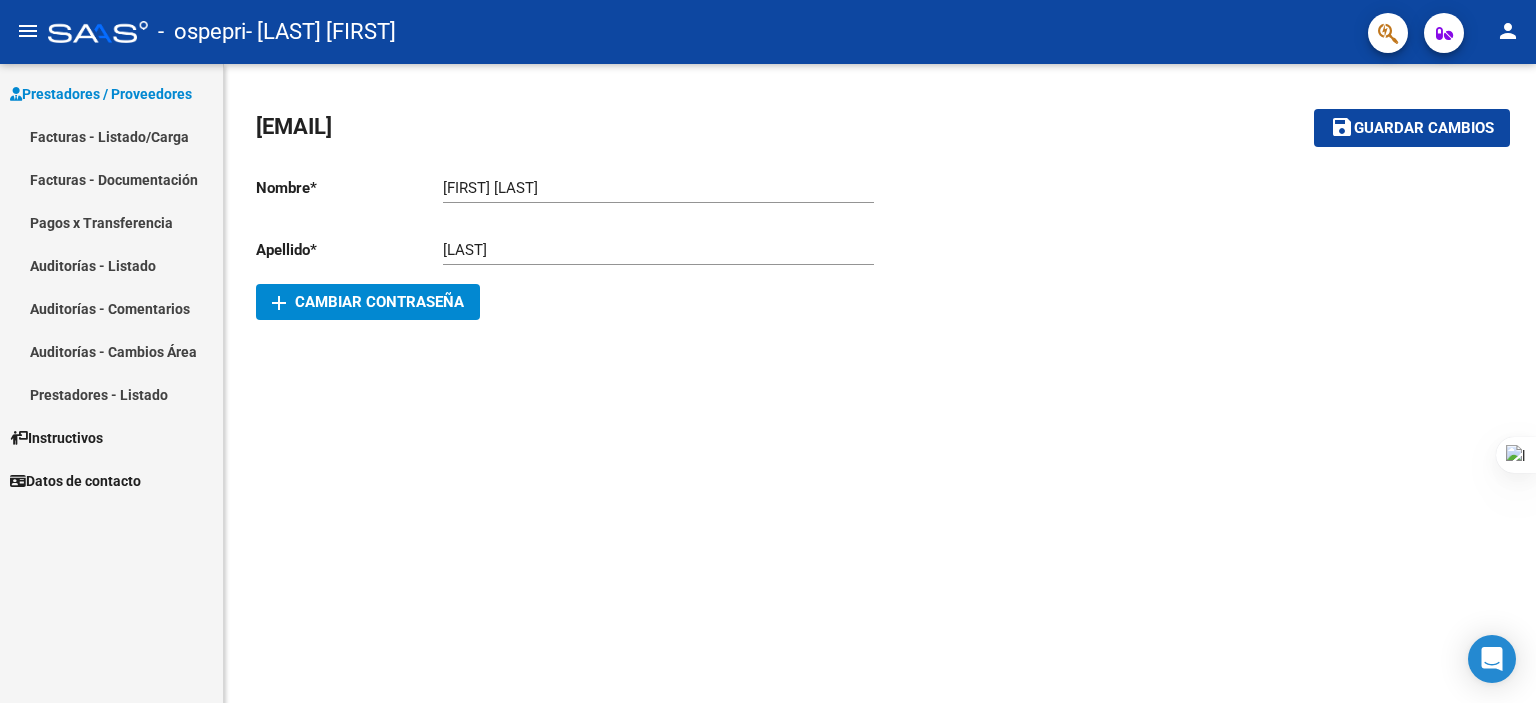 click on "Facturas - Listado/Carga" at bounding box center (111, 136) 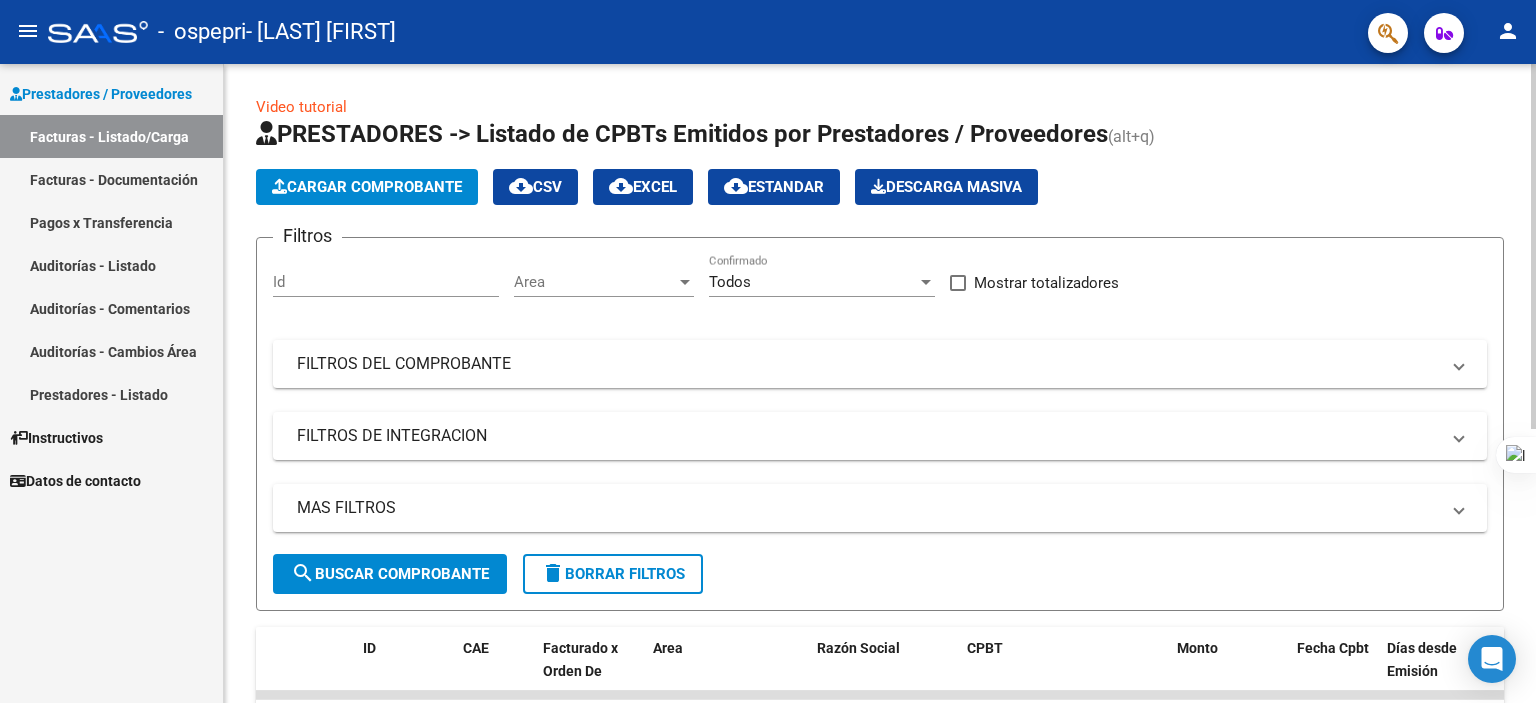 click on "Cargar Comprobante" 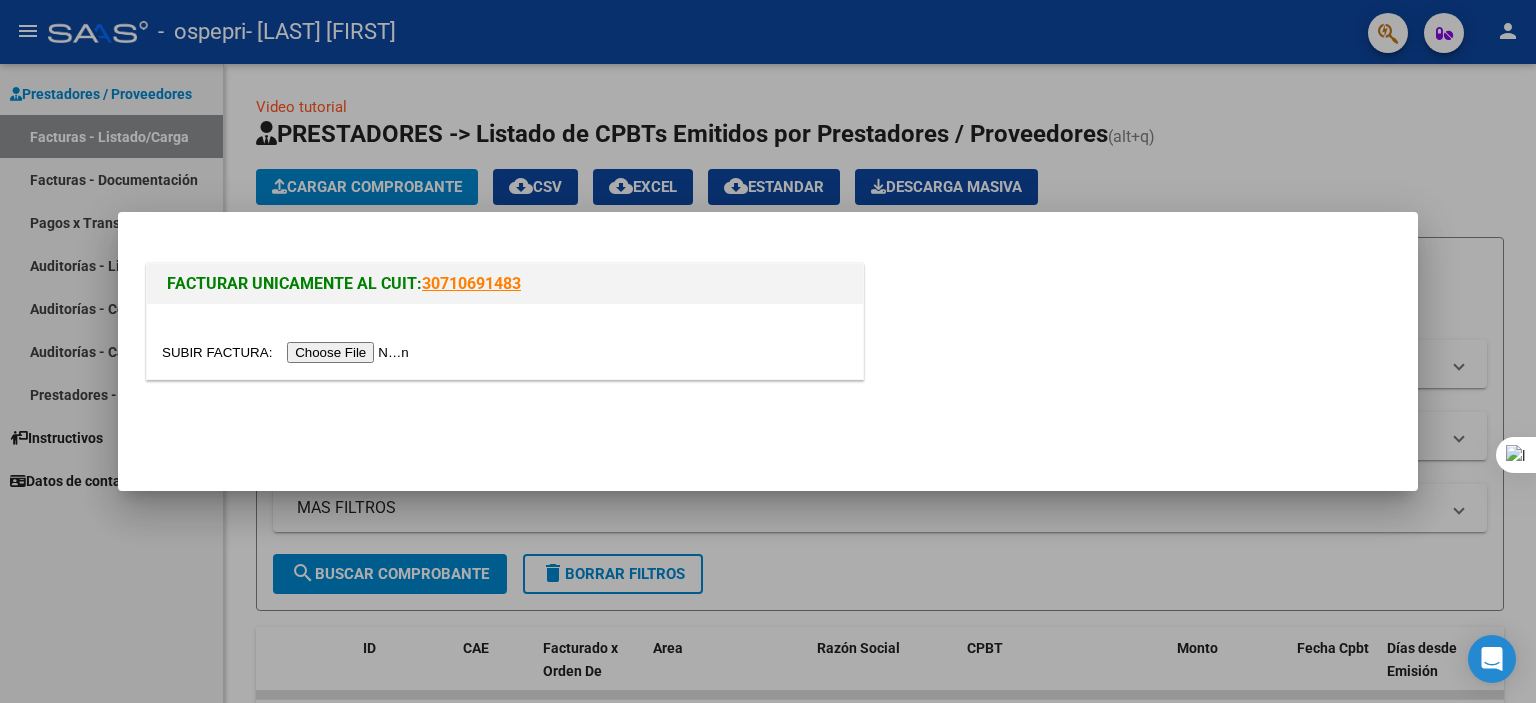 click at bounding box center (288, 352) 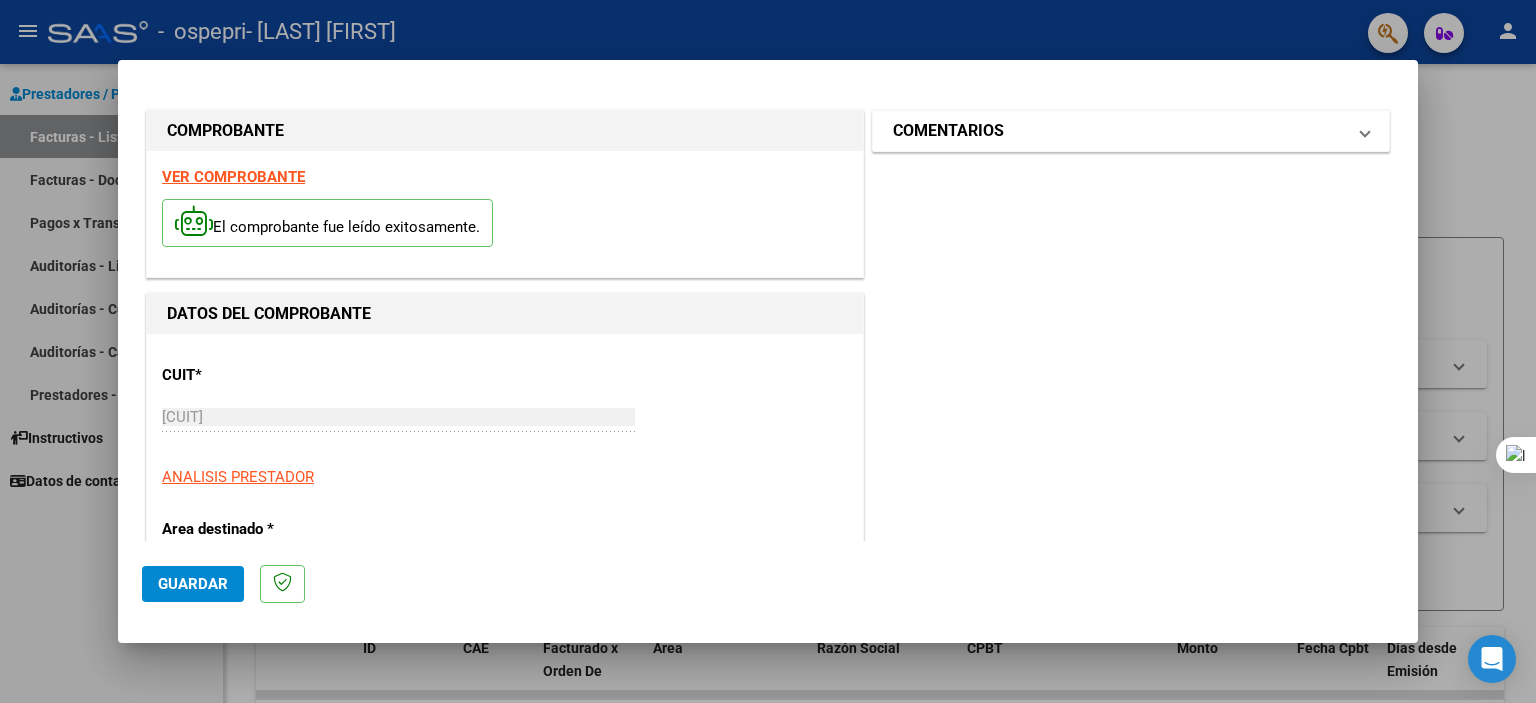 click on "COMENTARIOS" at bounding box center (1131, 131) 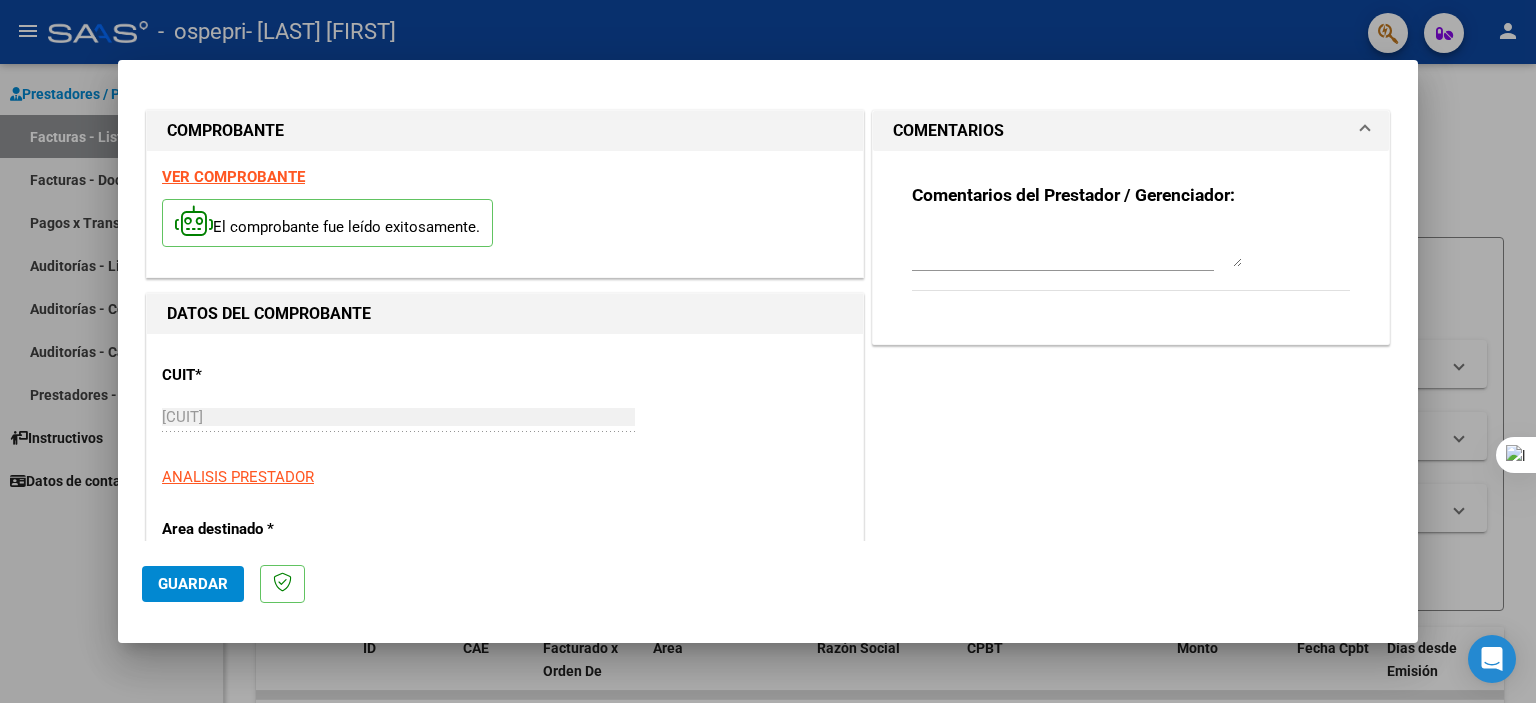 click on "COMENTARIOS" at bounding box center (1131, 131) 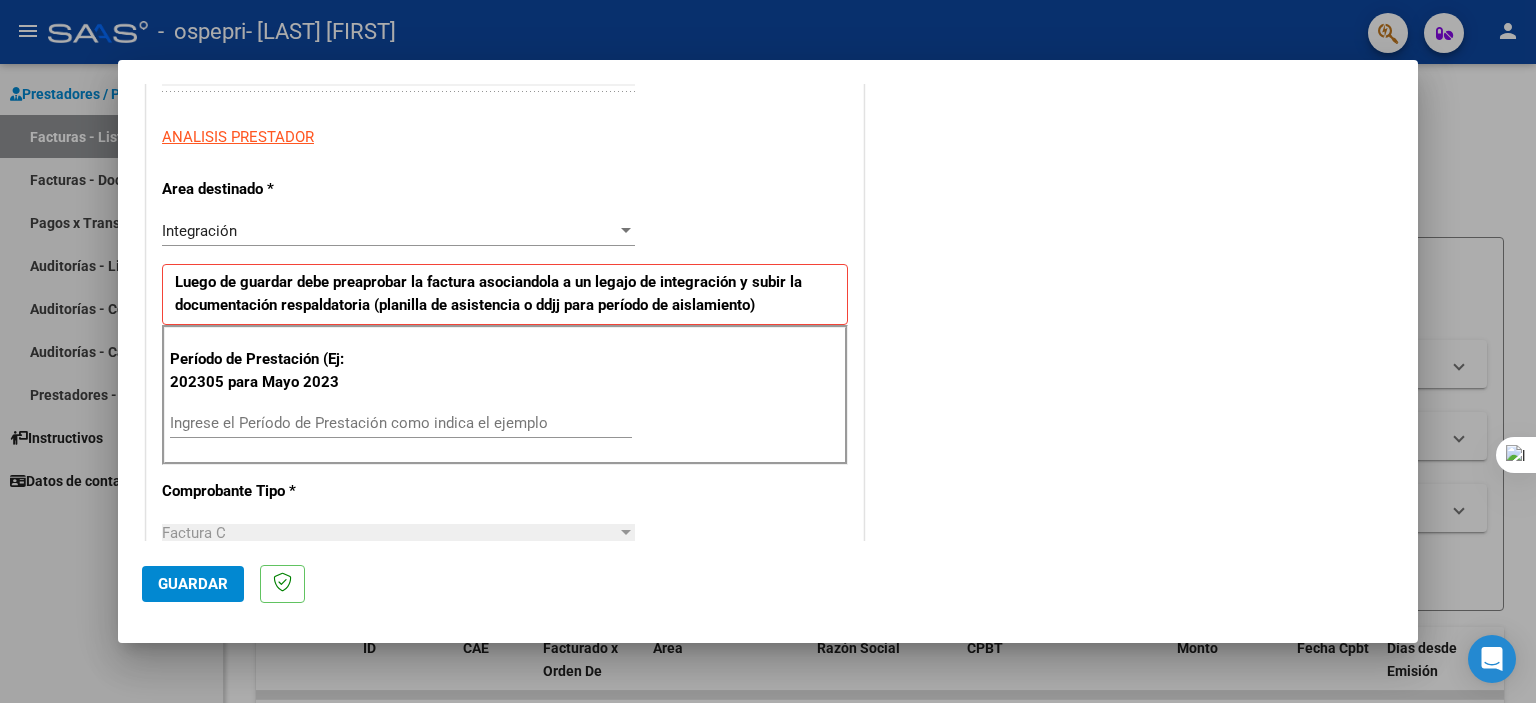 scroll, scrollTop: 351, scrollLeft: 0, axis: vertical 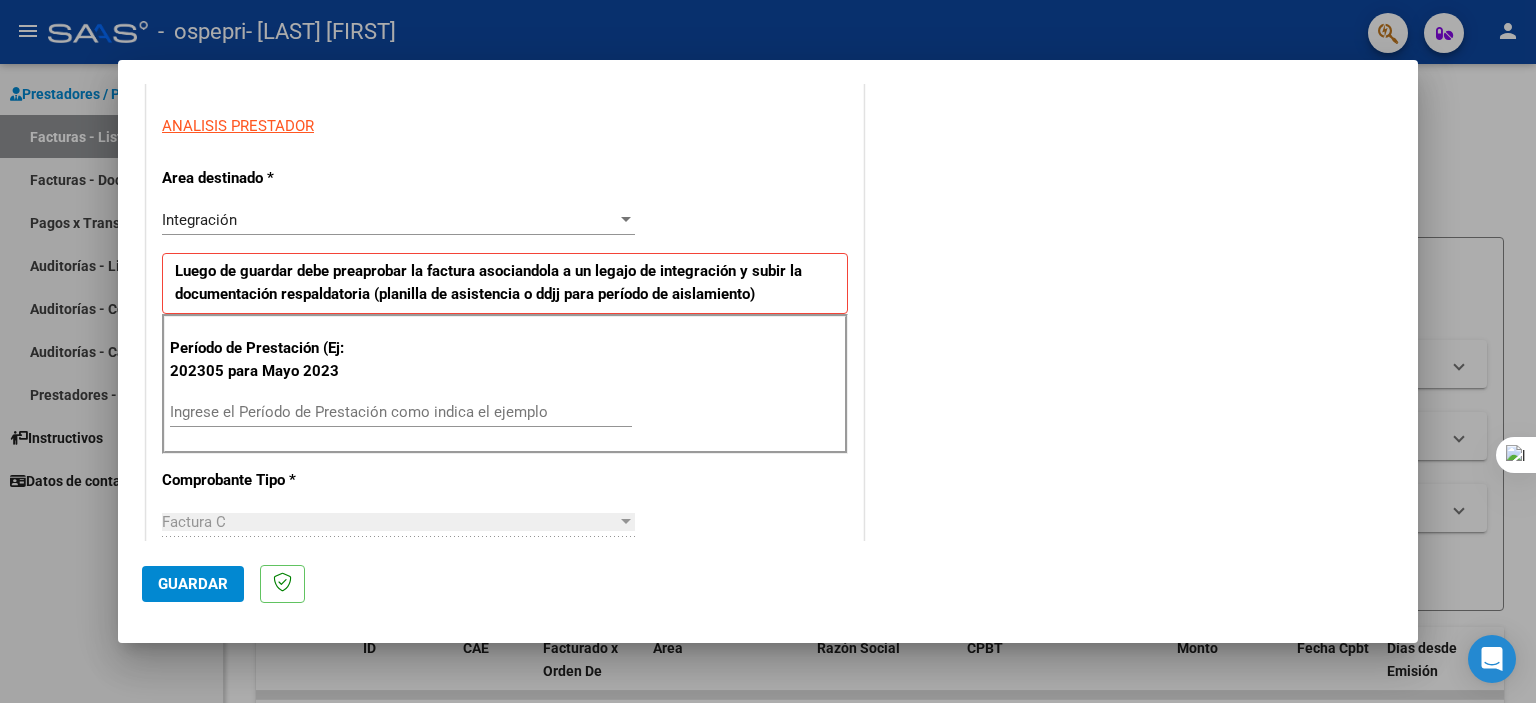 click on "Ingrese el Período de Prestación como indica el ejemplo" at bounding box center (401, 412) 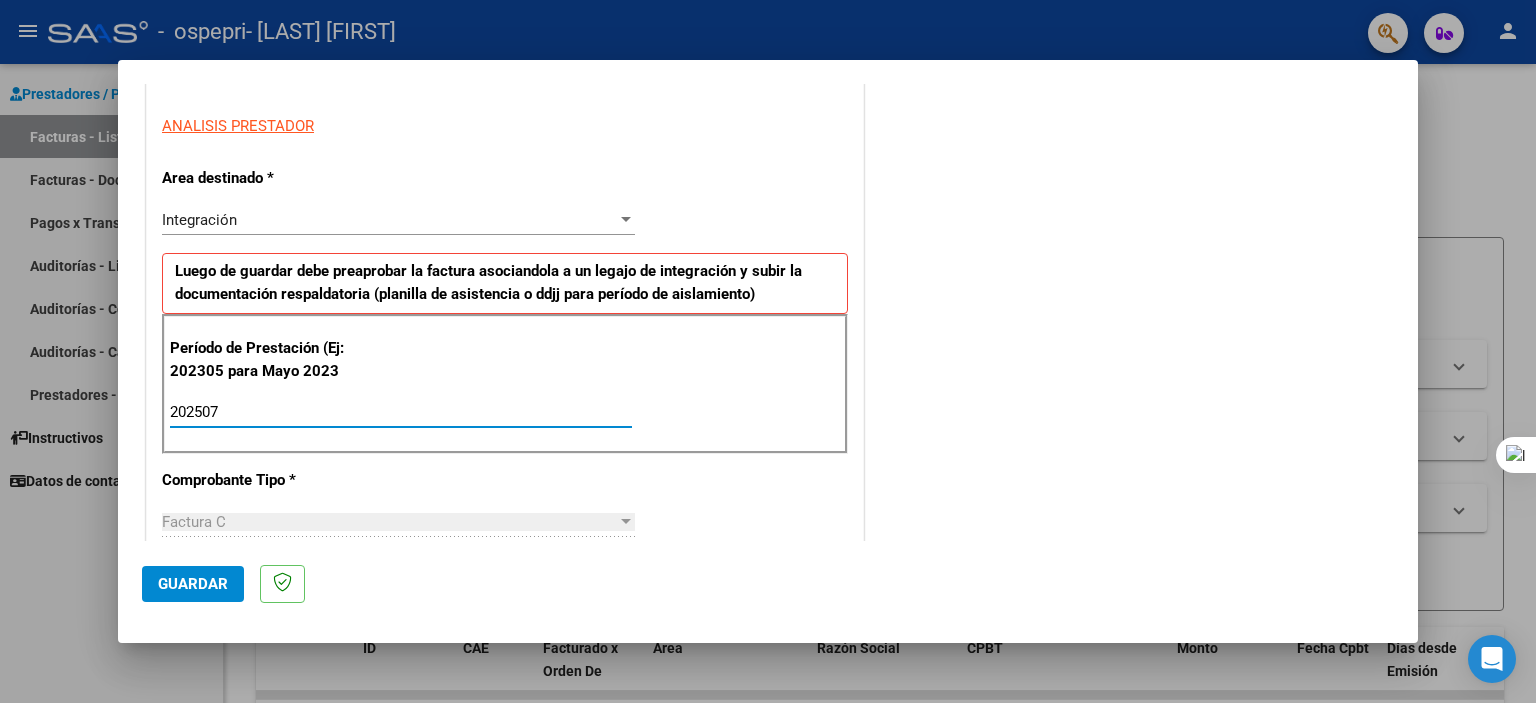 type on "202507" 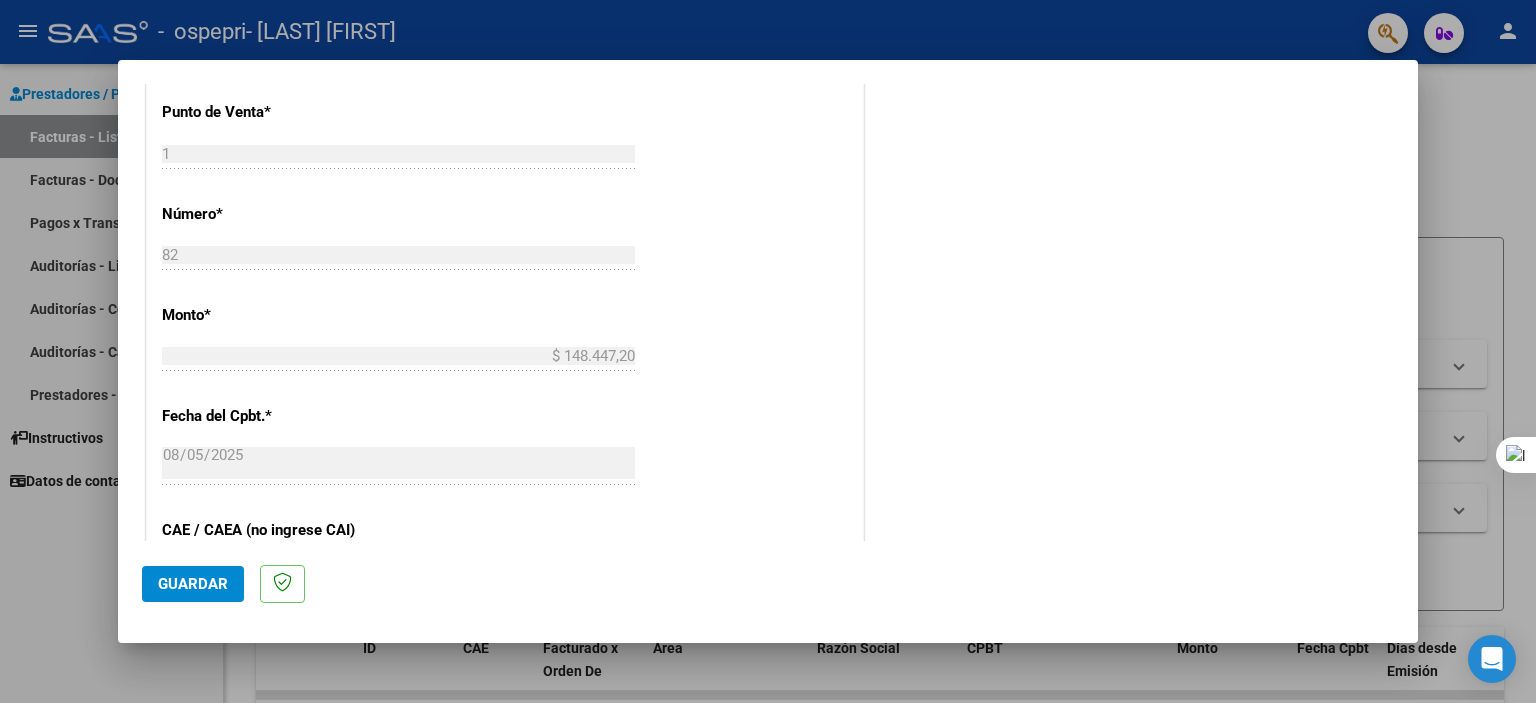 scroll, scrollTop: 823, scrollLeft: 0, axis: vertical 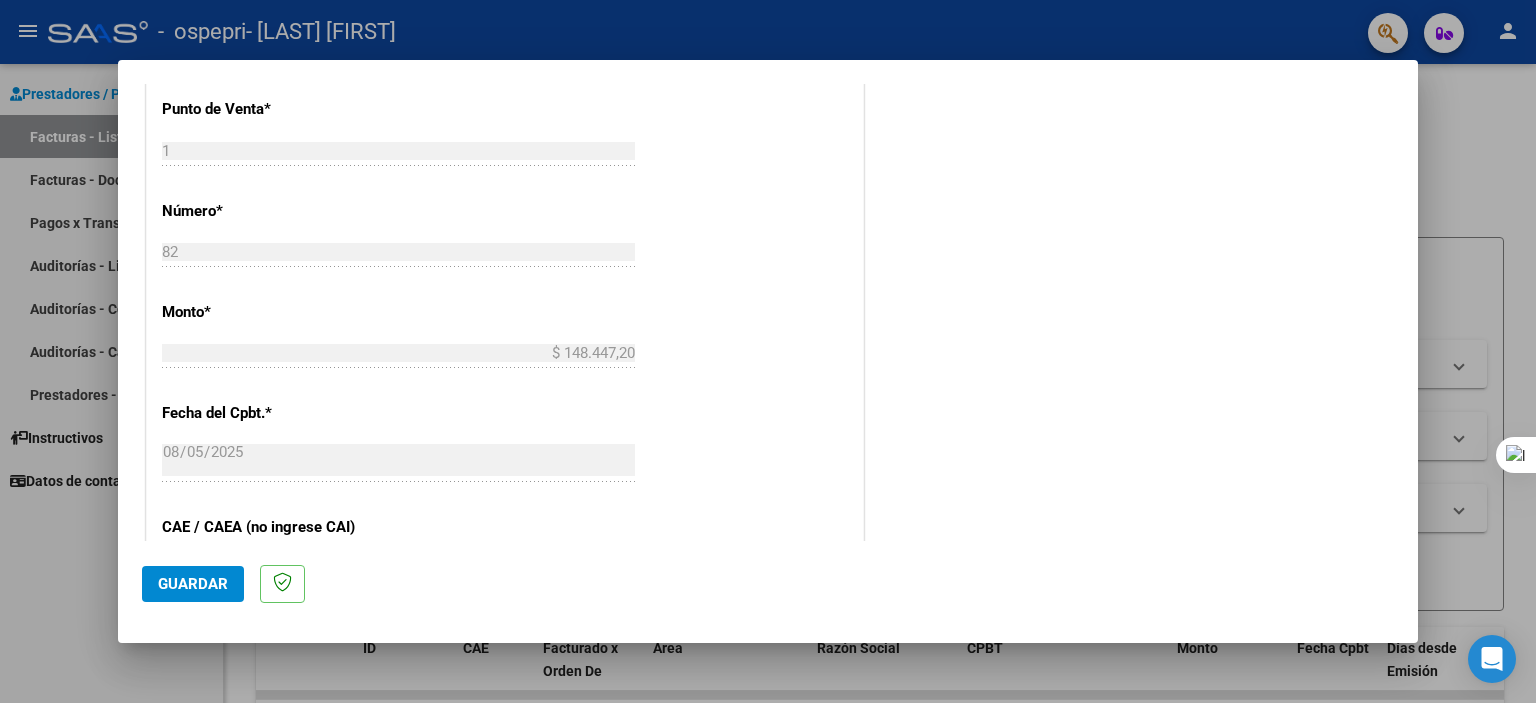 click on "Guardar" 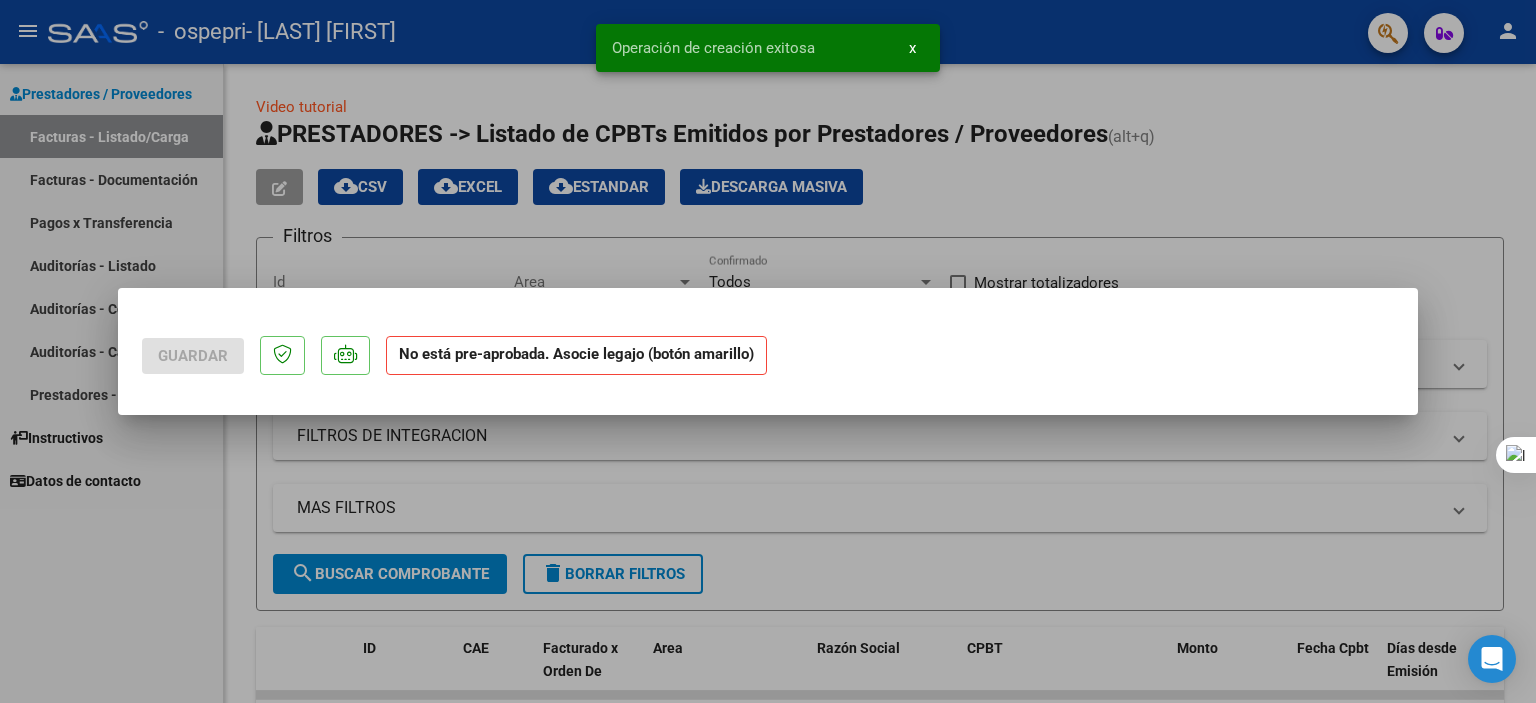 scroll, scrollTop: 0, scrollLeft: 0, axis: both 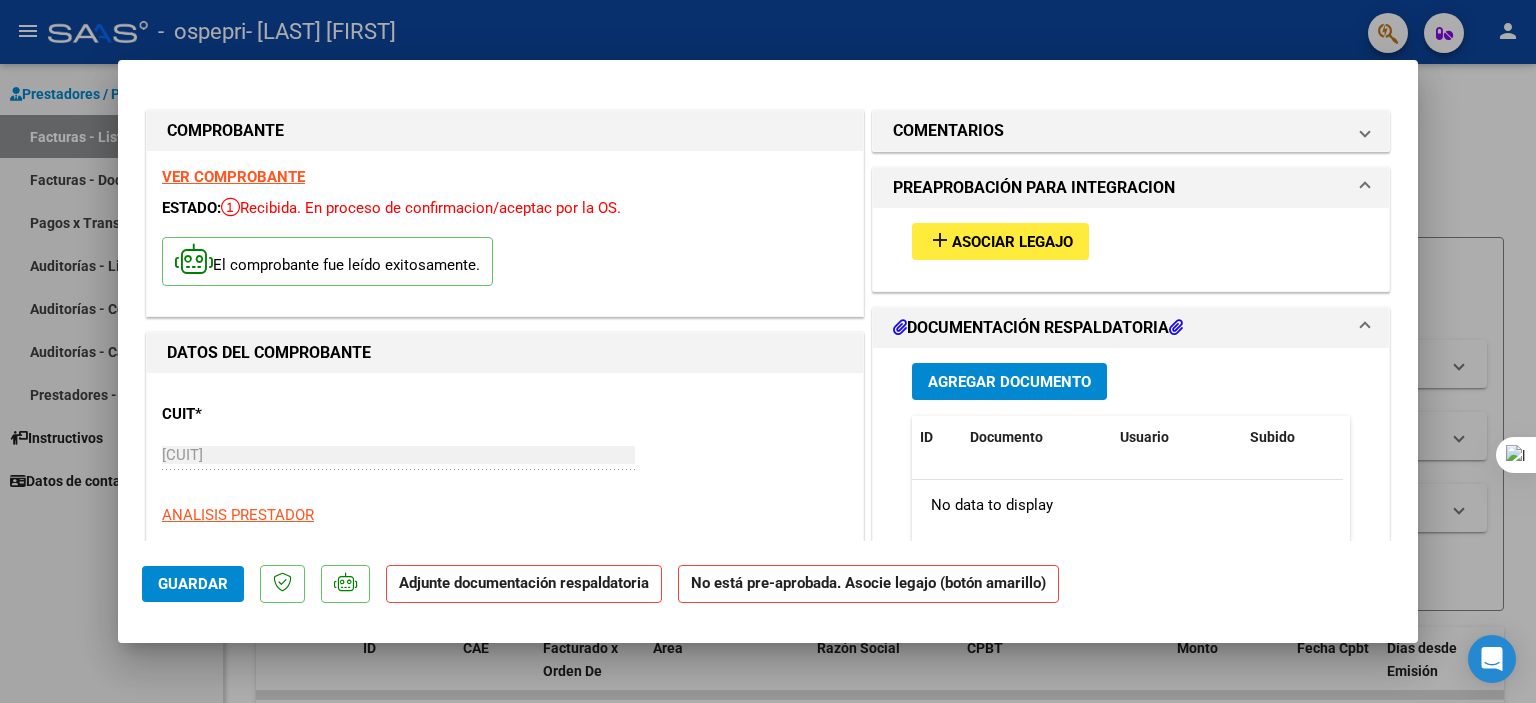 click on "Agregar Documento" at bounding box center [1009, 382] 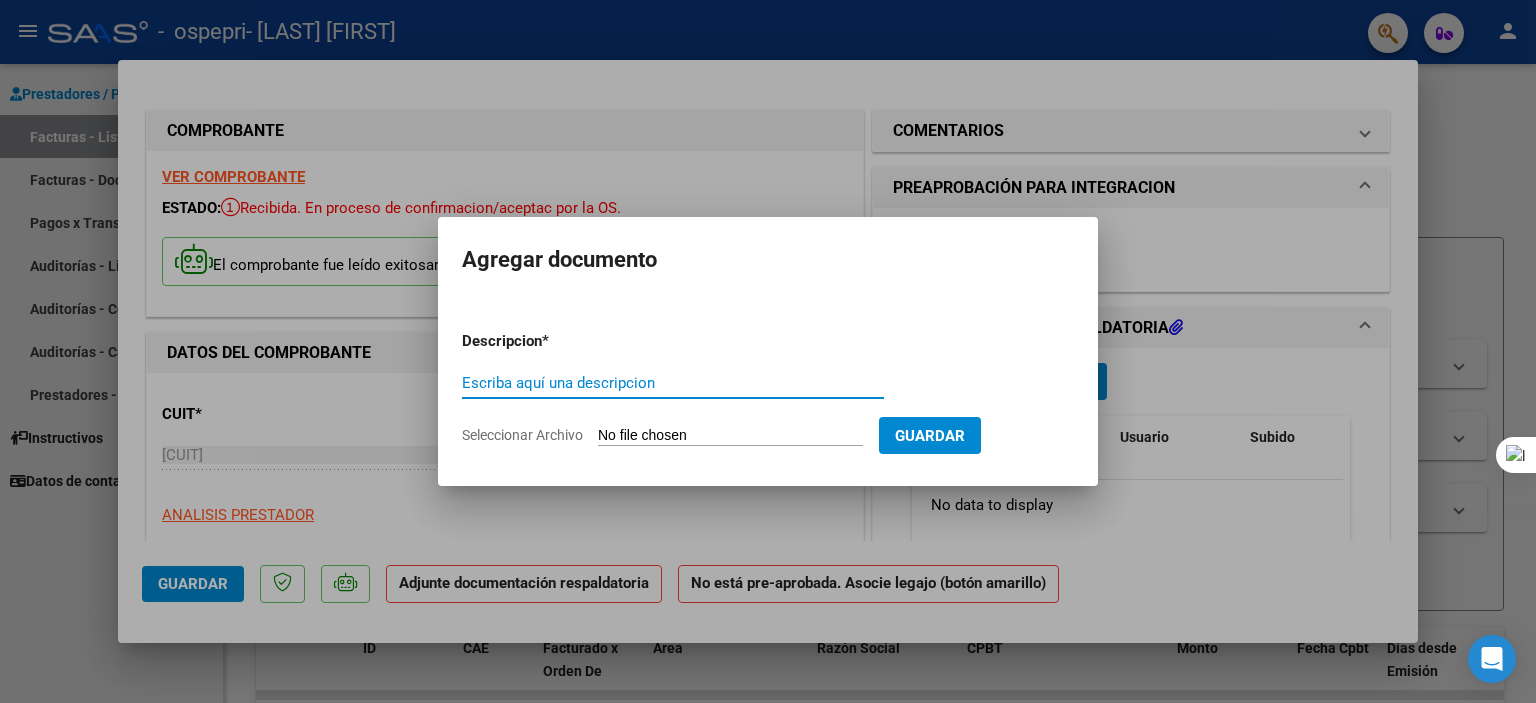 click at bounding box center [768, 351] 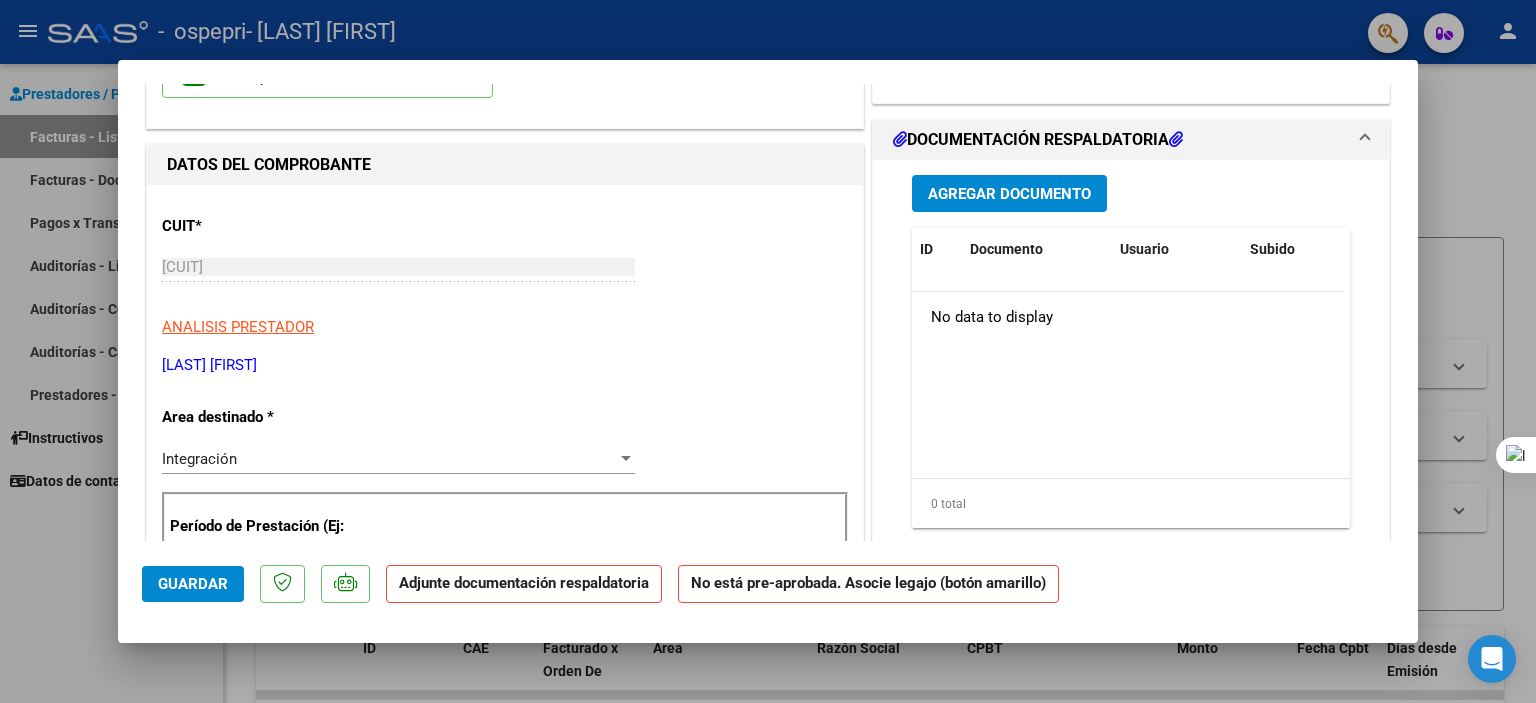 scroll, scrollTop: 7, scrollLeft: 0, axis: vertical 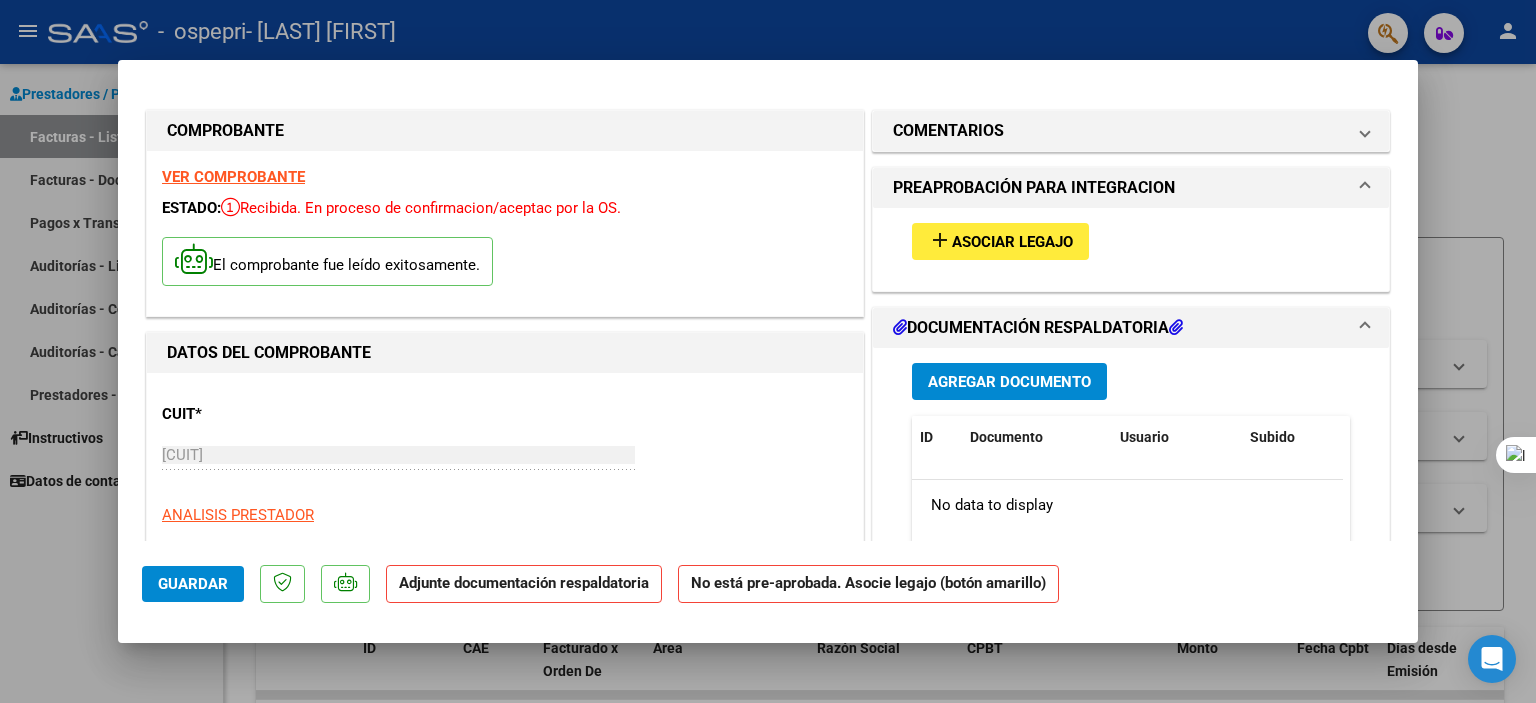 click on "Agregar Documento" at bounding box center [1009, 382] 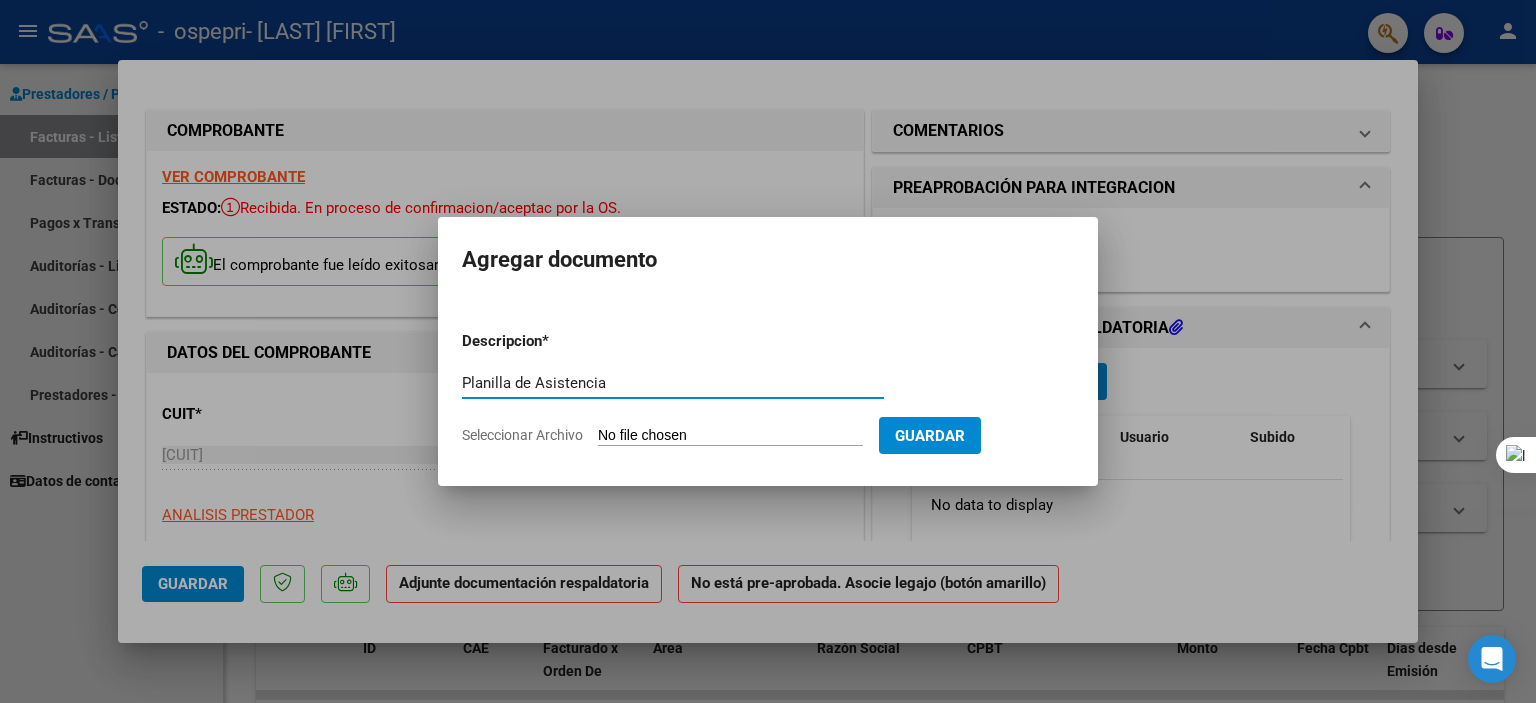 type on "Planilla de Asistencia" 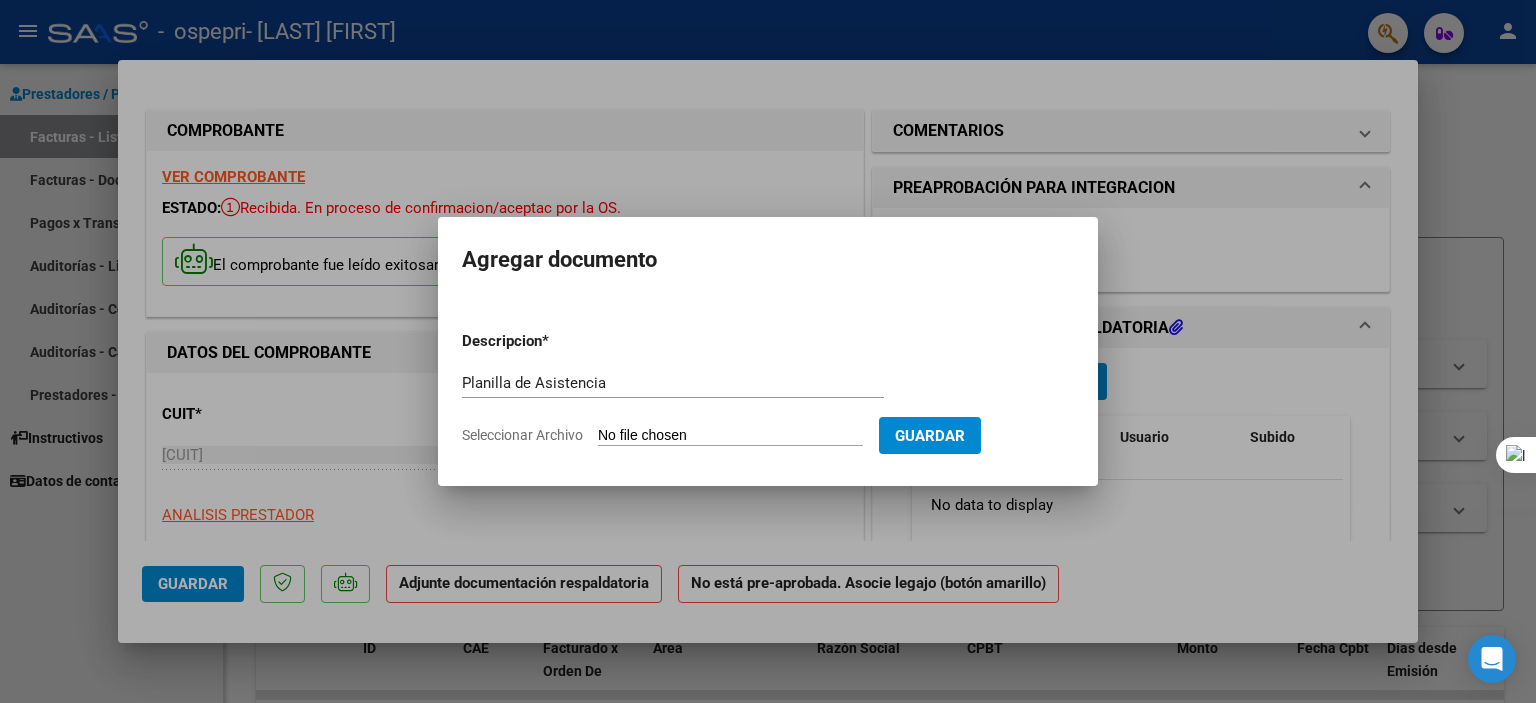 click on "Seleccionar Archivo" at bounding box center [730, 436] 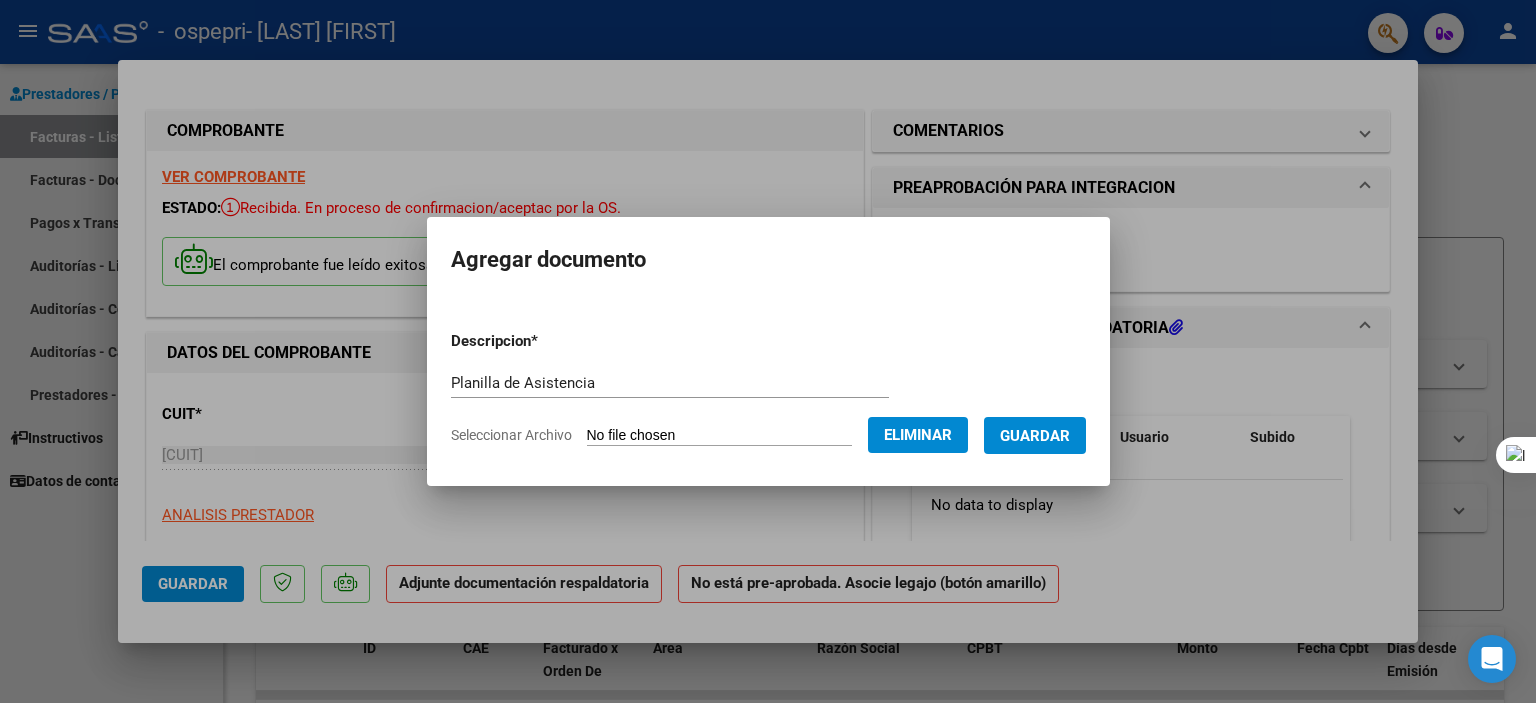 click on "Guardar" at bounding box center (1035, 436) 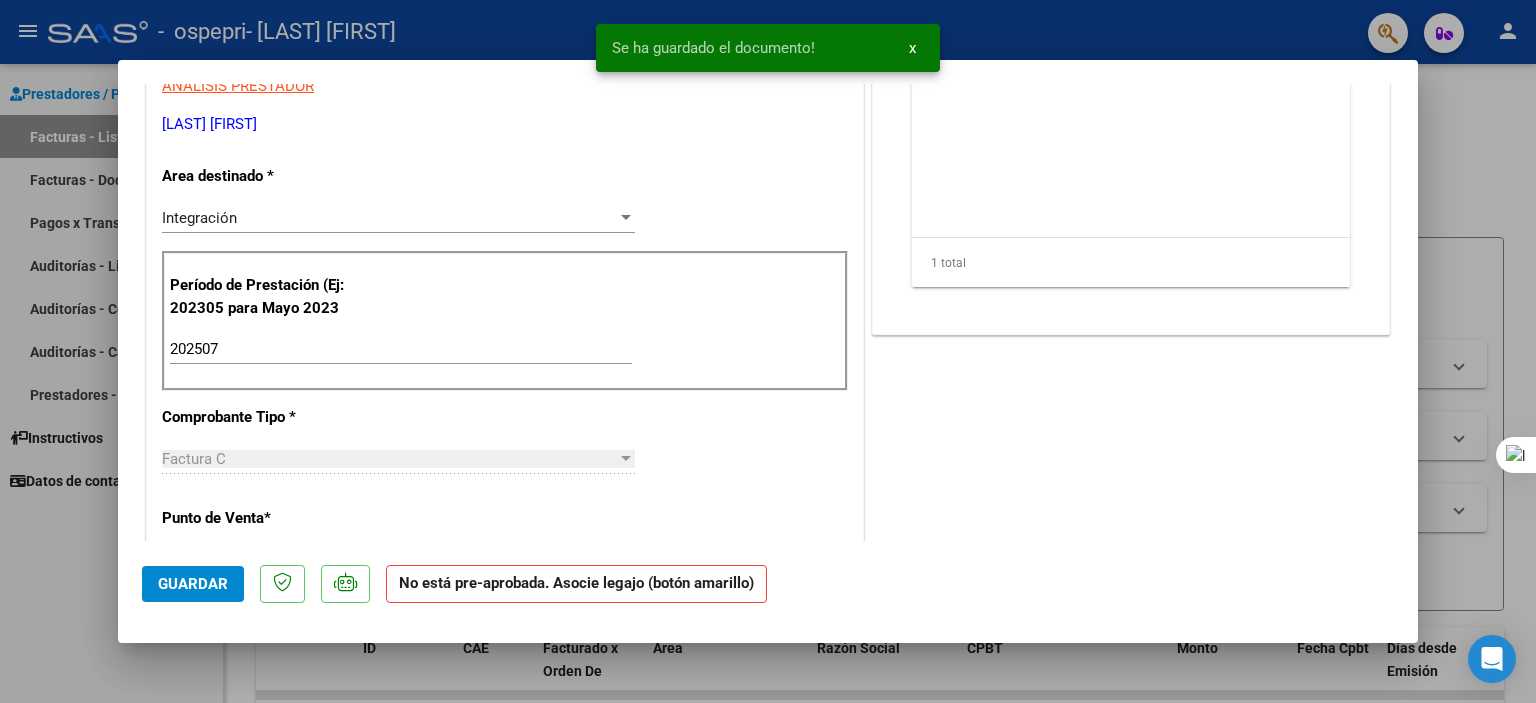 scroll, scrollTop: 459, scrollLeft: 0, axis: vertical 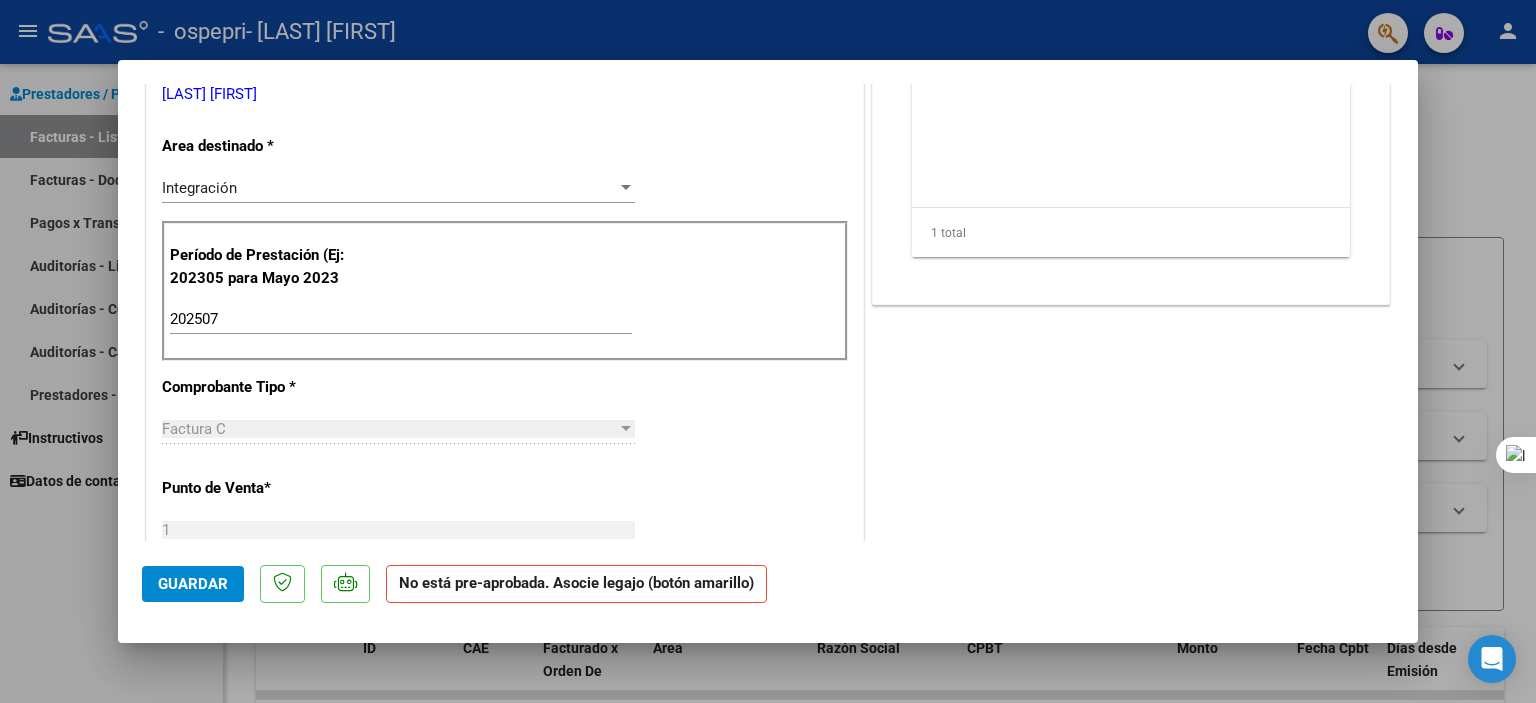 click at bounding box center (768, 351) 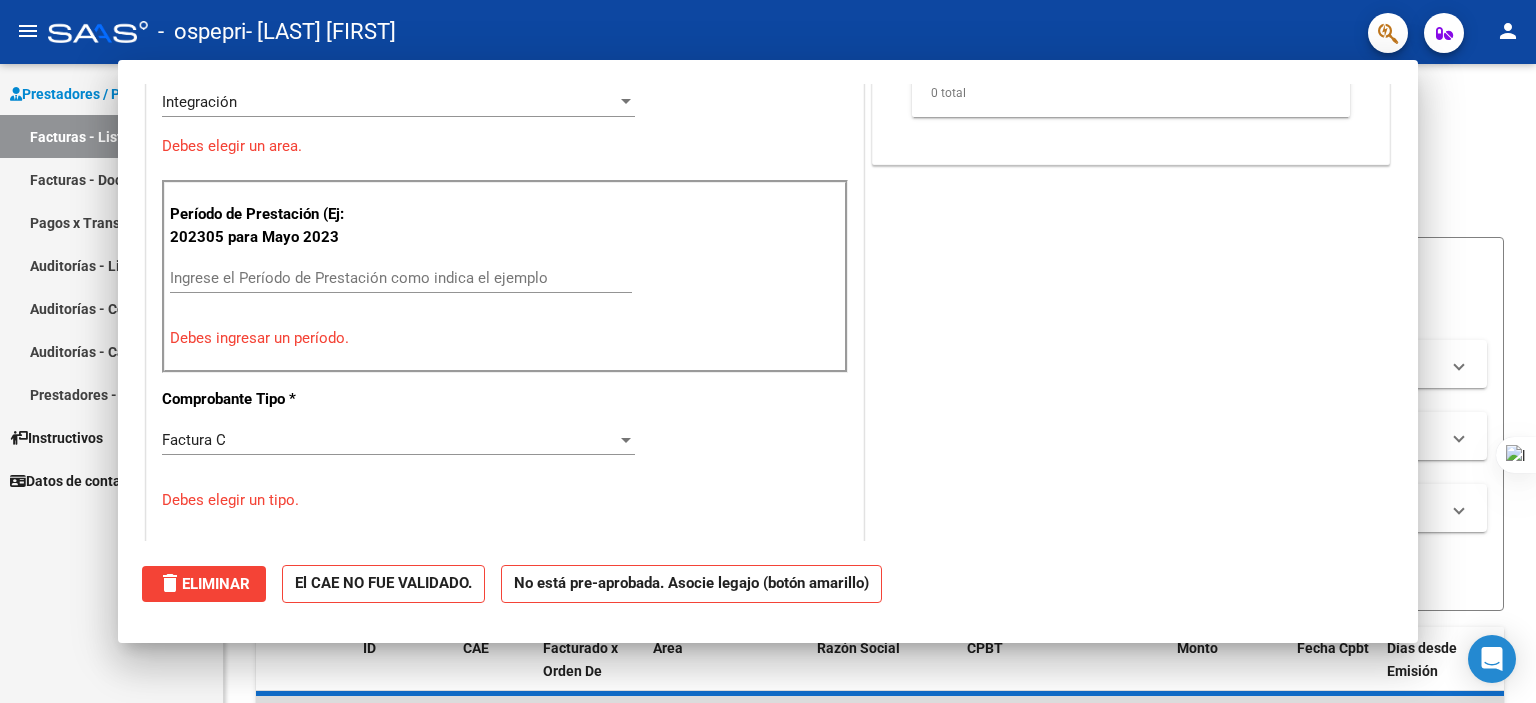 scroll, scrollTop: 373, scrollLeft: 0, axis: vertical 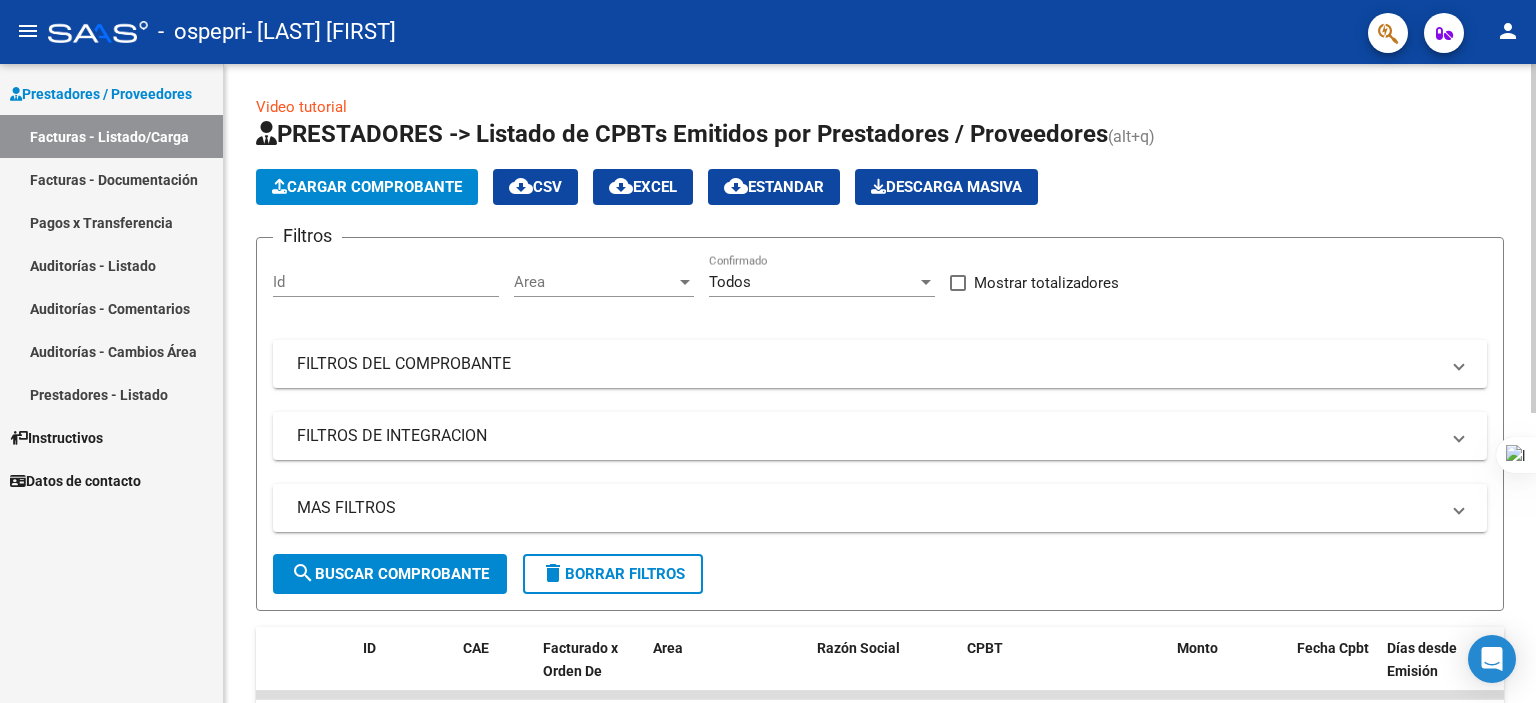 drag, startPoint x: 1535, startPoint y: 155, endPoint x: 1528, endPoint y: 340, distance: 185.13239 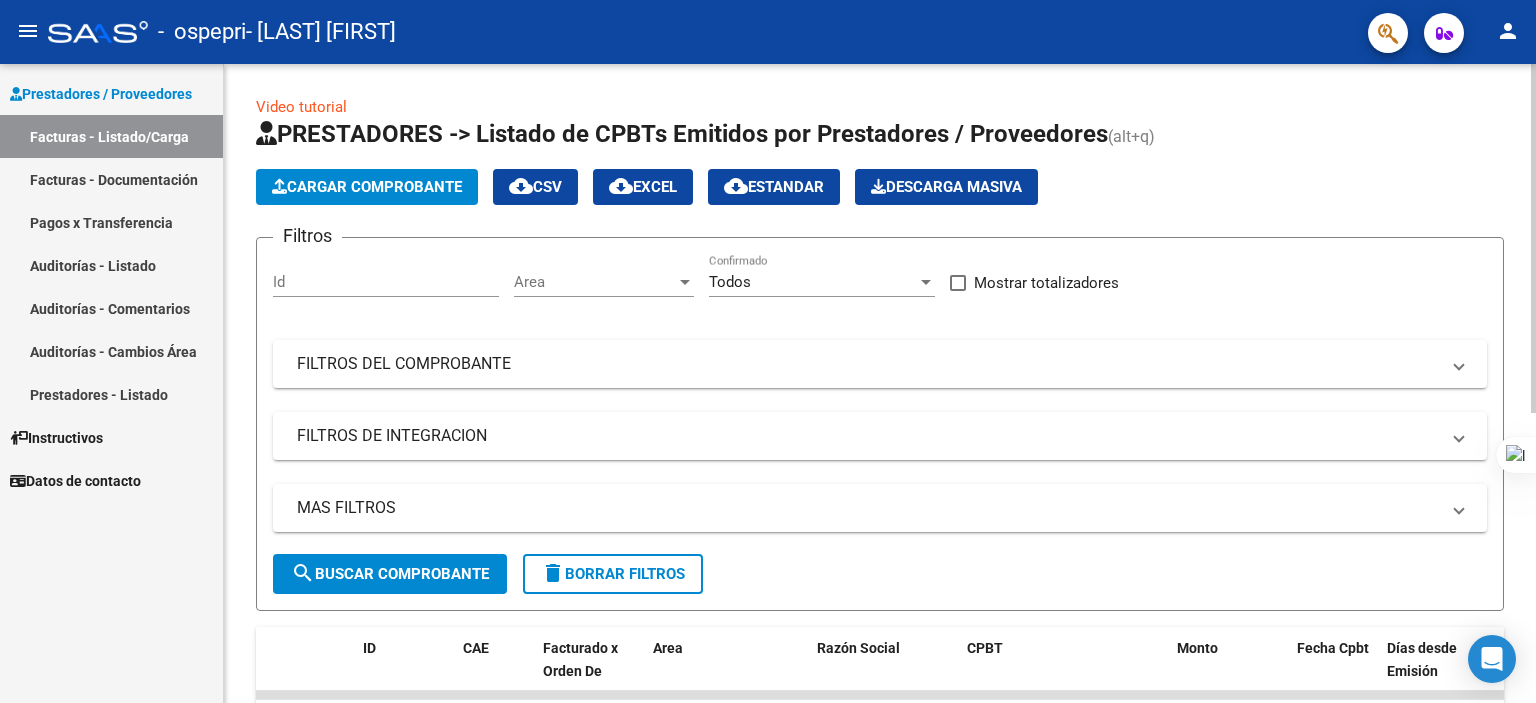 drag, startPoint x: 1535, startPoint y: 204, endPoint x: 1390, endPoint y: 319, distance: 185.06755 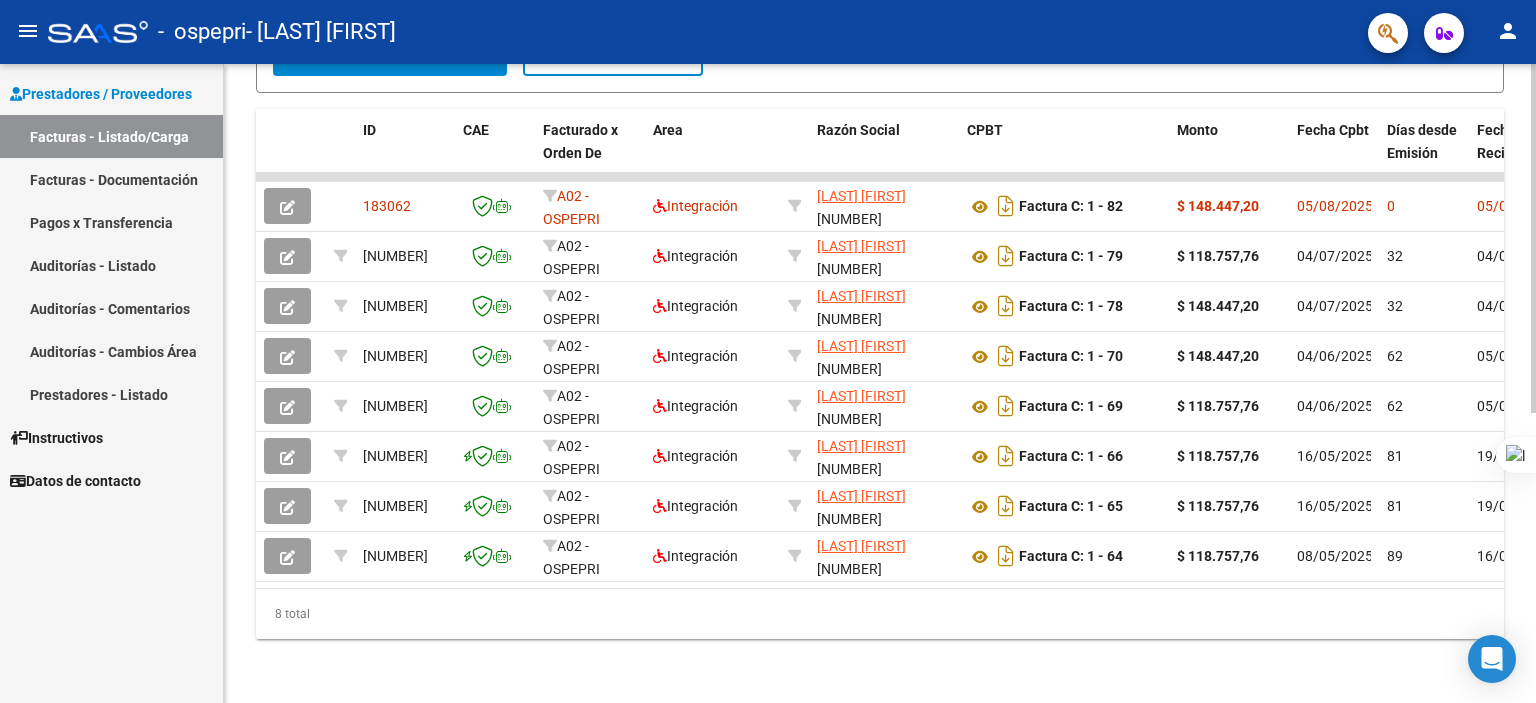 scroll, scrollTop: 530, scrollLeft: 0, axis: vertical 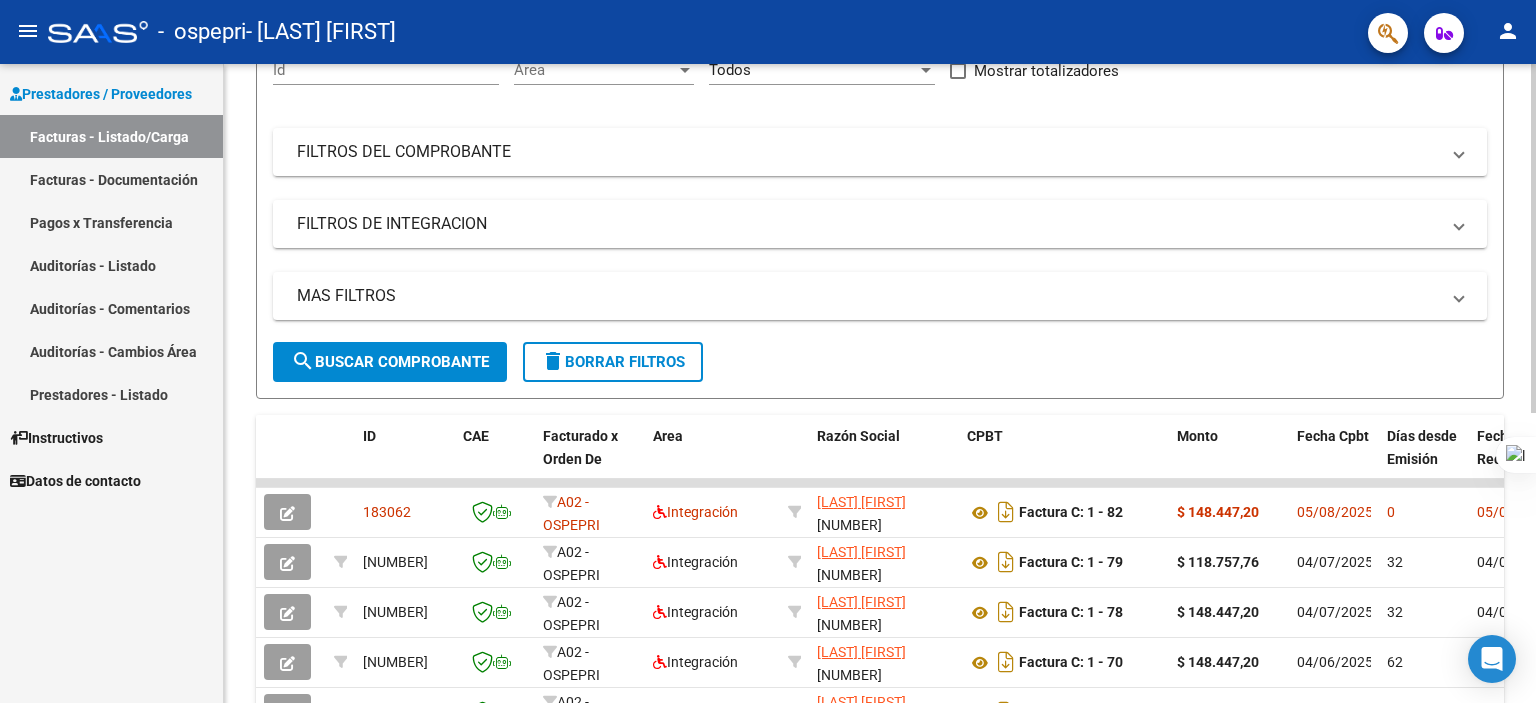 click on "menu -   ospepri   - [LAST] [FIRST] person    Prestadores / Proveedores Facturas - Listado/Carga Facturas - Documentación Pagos x Transferencia Auditorías - Listado Auditorías - Comentarios Auditorías - Cambios Área Prestadores - Listado    Instructivos    Datos de contacto  Video tutorial   PRESTADORES -> Listado de CPBTs Emitidos por Prestadores / Proveedores (alt+q)   Cargar Comprobante
cloud_download  CSV  cloud_download  EXCEL  cloud_download  Estandar   Descarga Masiva
Filtros Id Area Area Todos Confirmado   Mostrar totalizadores   FILTROS DEL COMPROBANTE  Comprobante Tipo Comprobante Tipo Start date – End date Fec. Comprobante Desde / Hasta Días Emisión Desde(cant. días) Días Emisión Hasta(cant. días) CUIT / Razón Social Pto. Venta Nro. Comprobante Código SSS CAE Válido CAE Válido Todos Cargado Módulo Hosp. Todos Tiene facturacion Apócrifa Hospital Refes  FILTROS DE INTEGRACION  Período De Prestación Todos Rendido x SSS (dr_envio) Tipo de Registro Todos –" at bounding box center (768, 351) 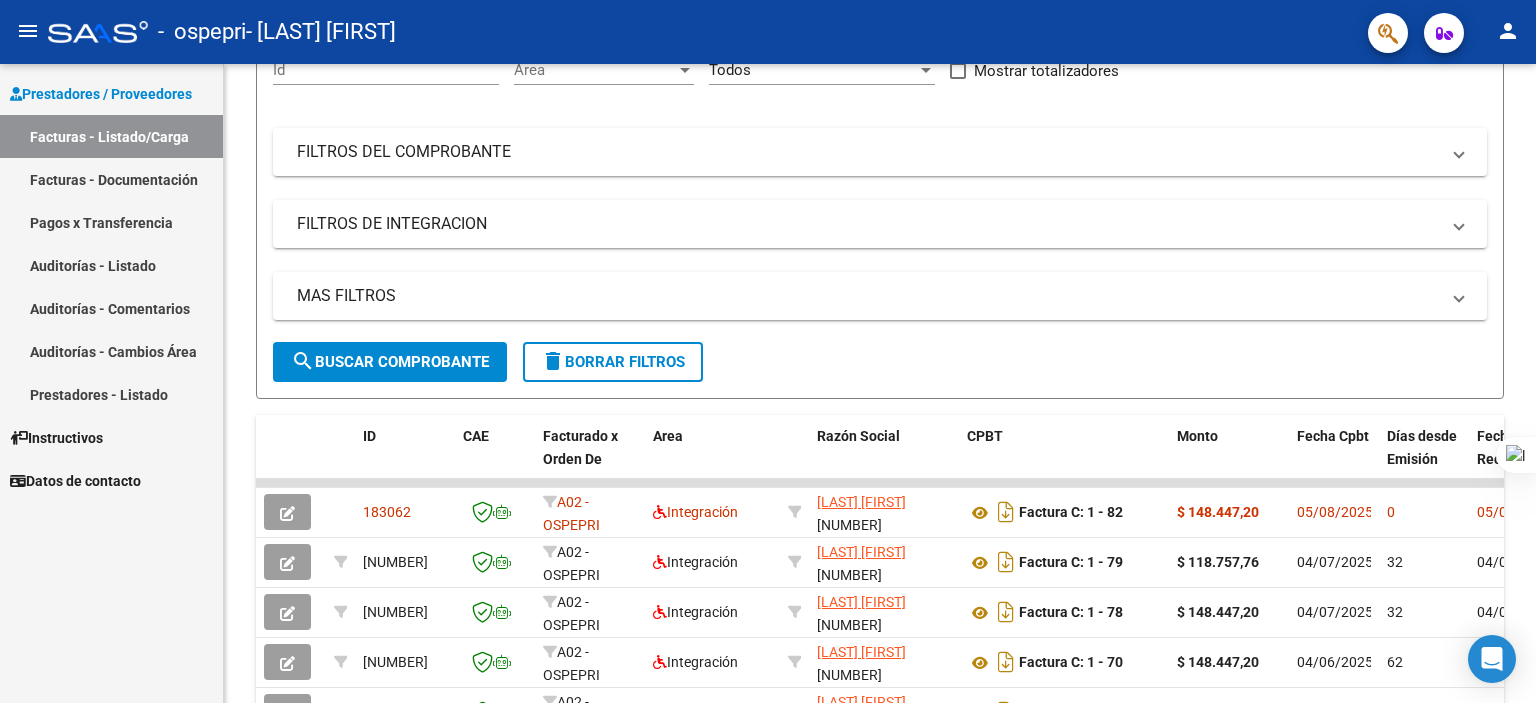 scroll, scrollTop: 219, scrollLeft: 0, axis: vertical 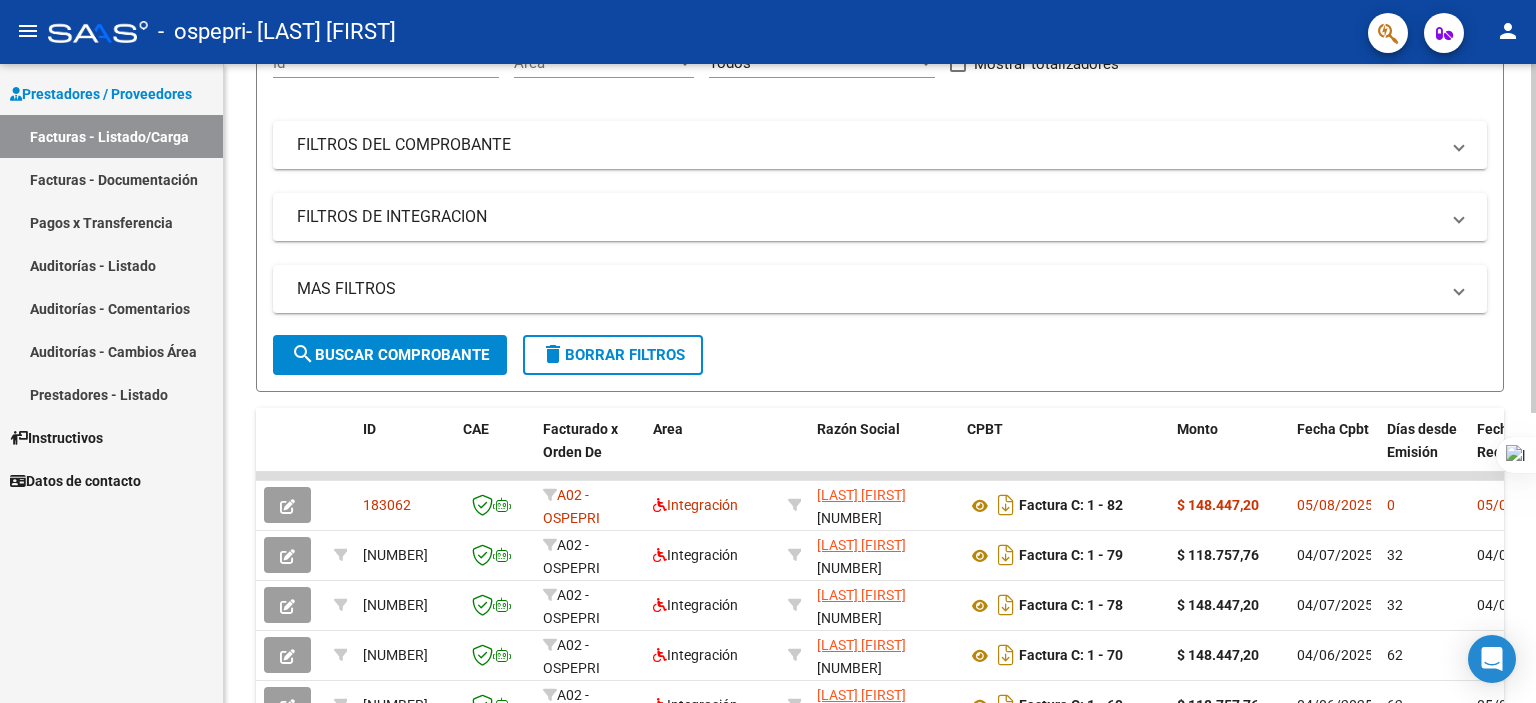 drag, startPoint x: 1535, startPoint y: 195, endPoint x: 1532, endPoint y: 152, distance: 43.104523 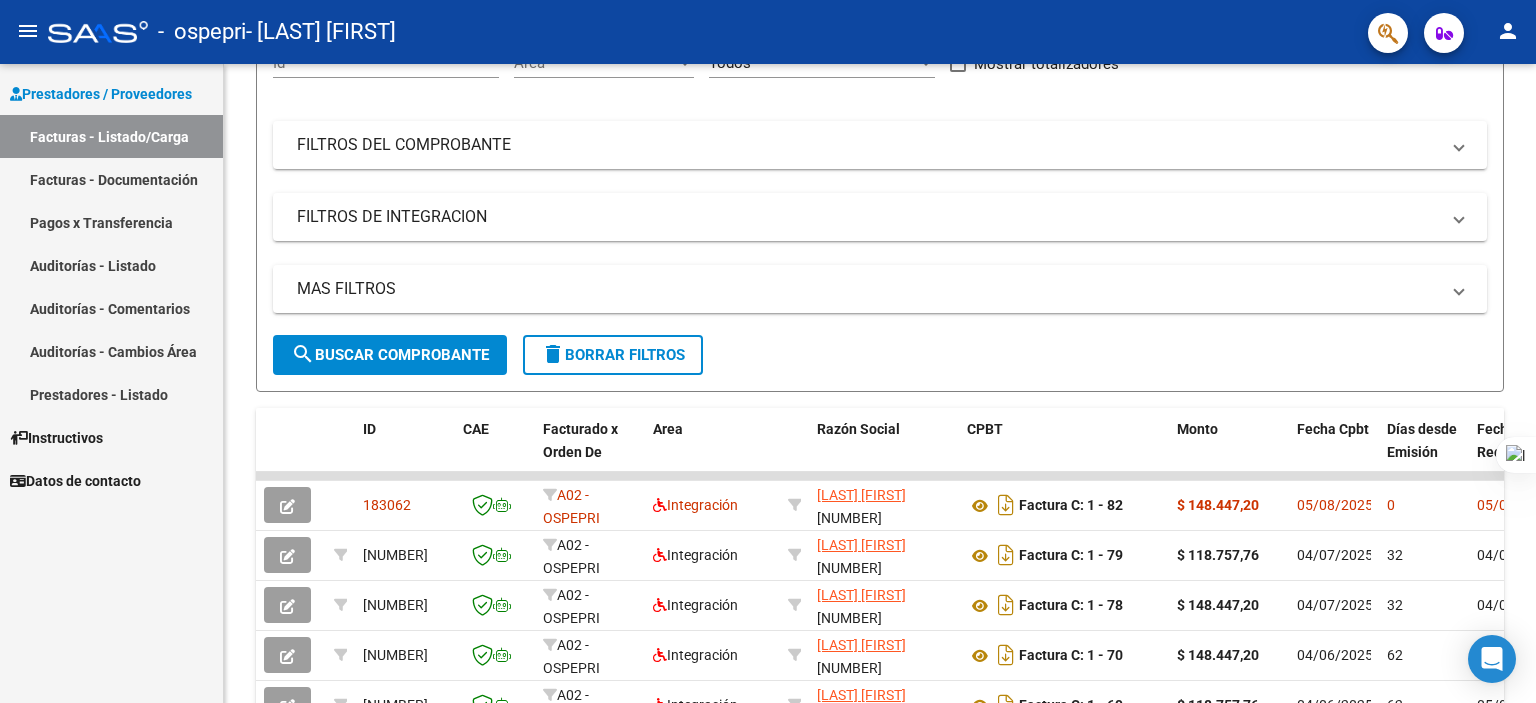 drag, startPoint x: 1535, startPoint y: 220, endPoint x: 1535, endPoint y: 112, distance: 108 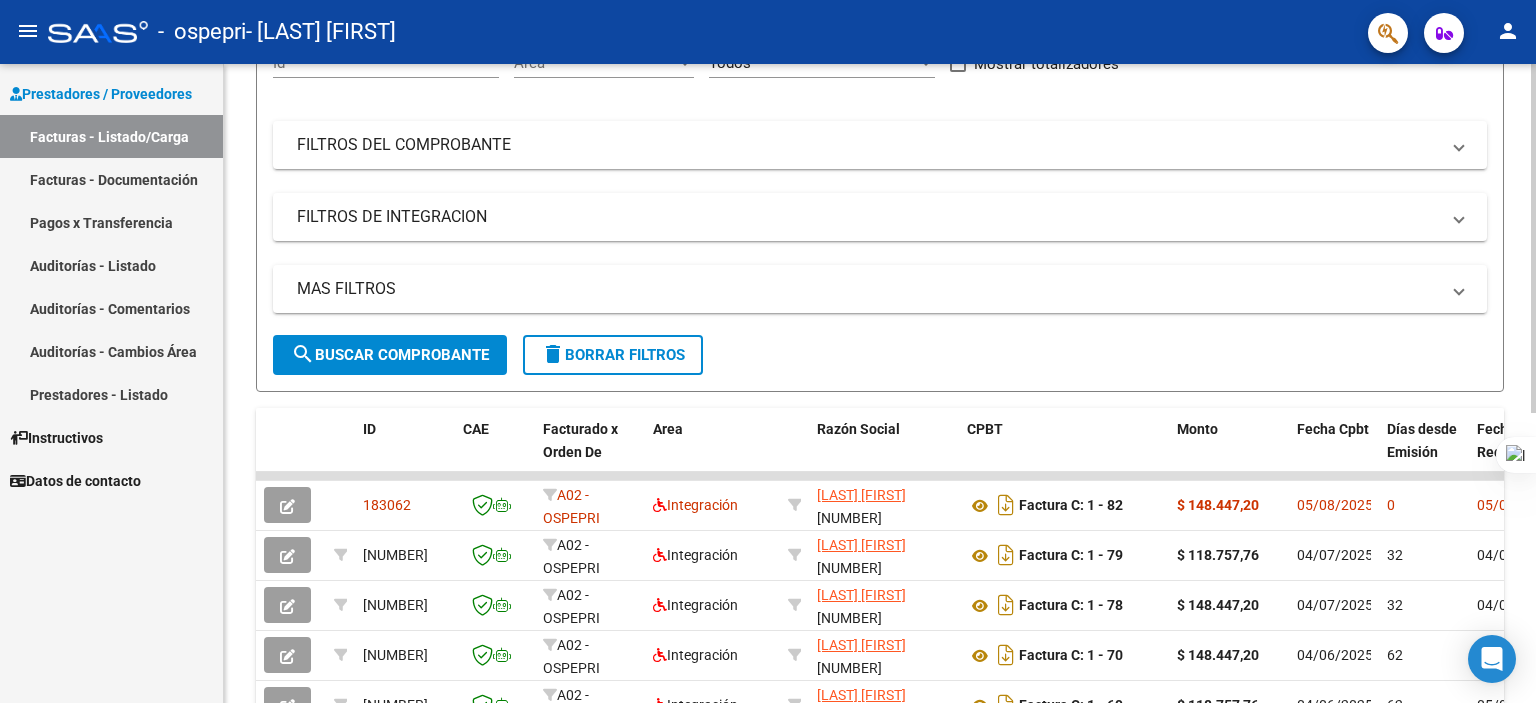 click 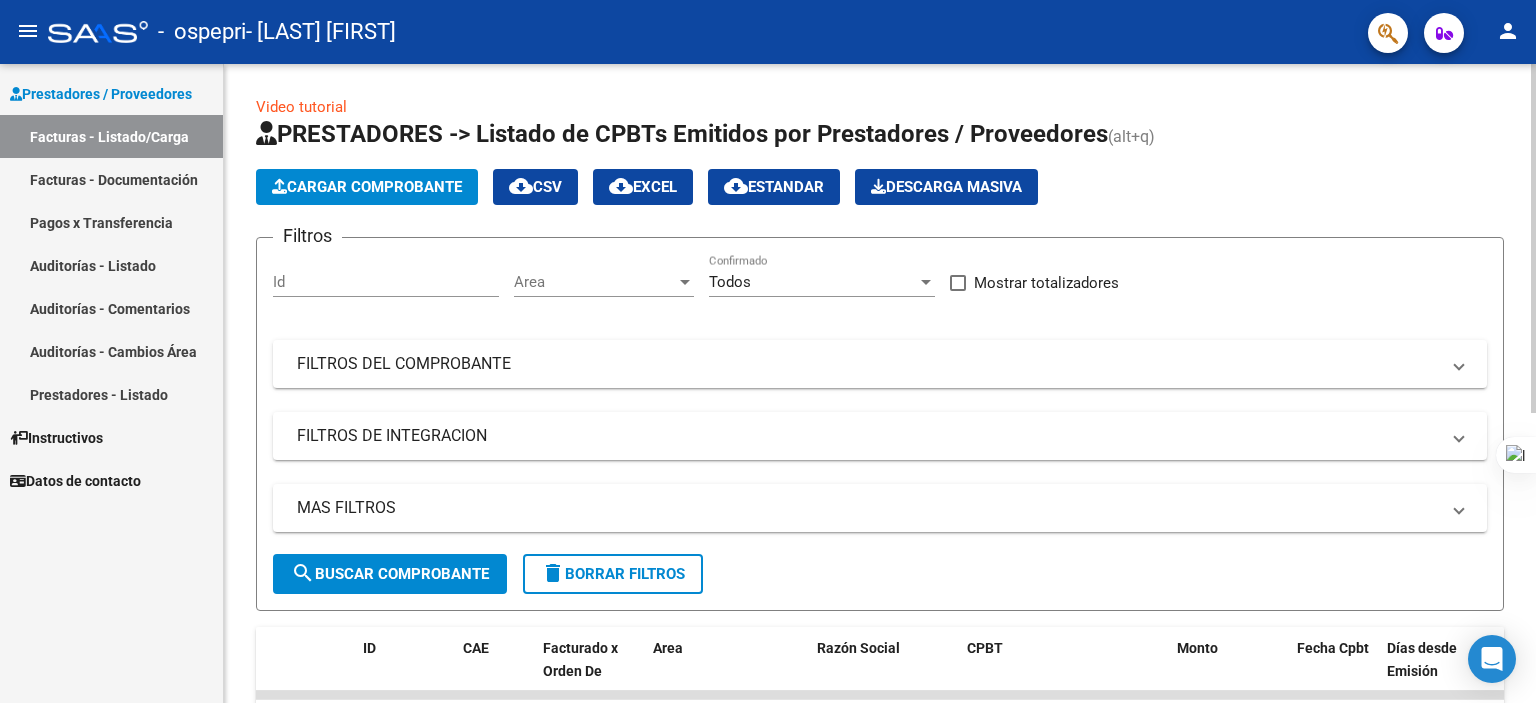 click 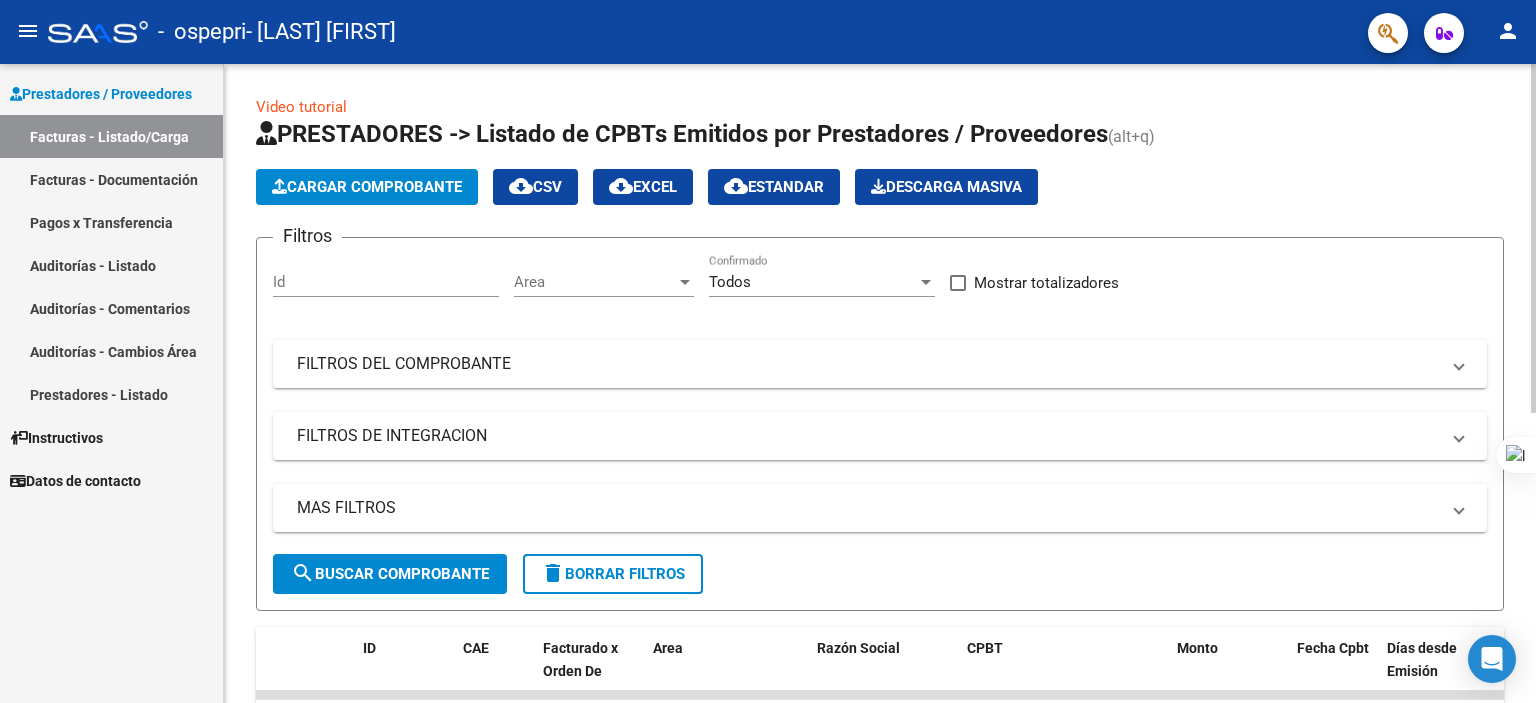 click on "Cargar Comprobante" 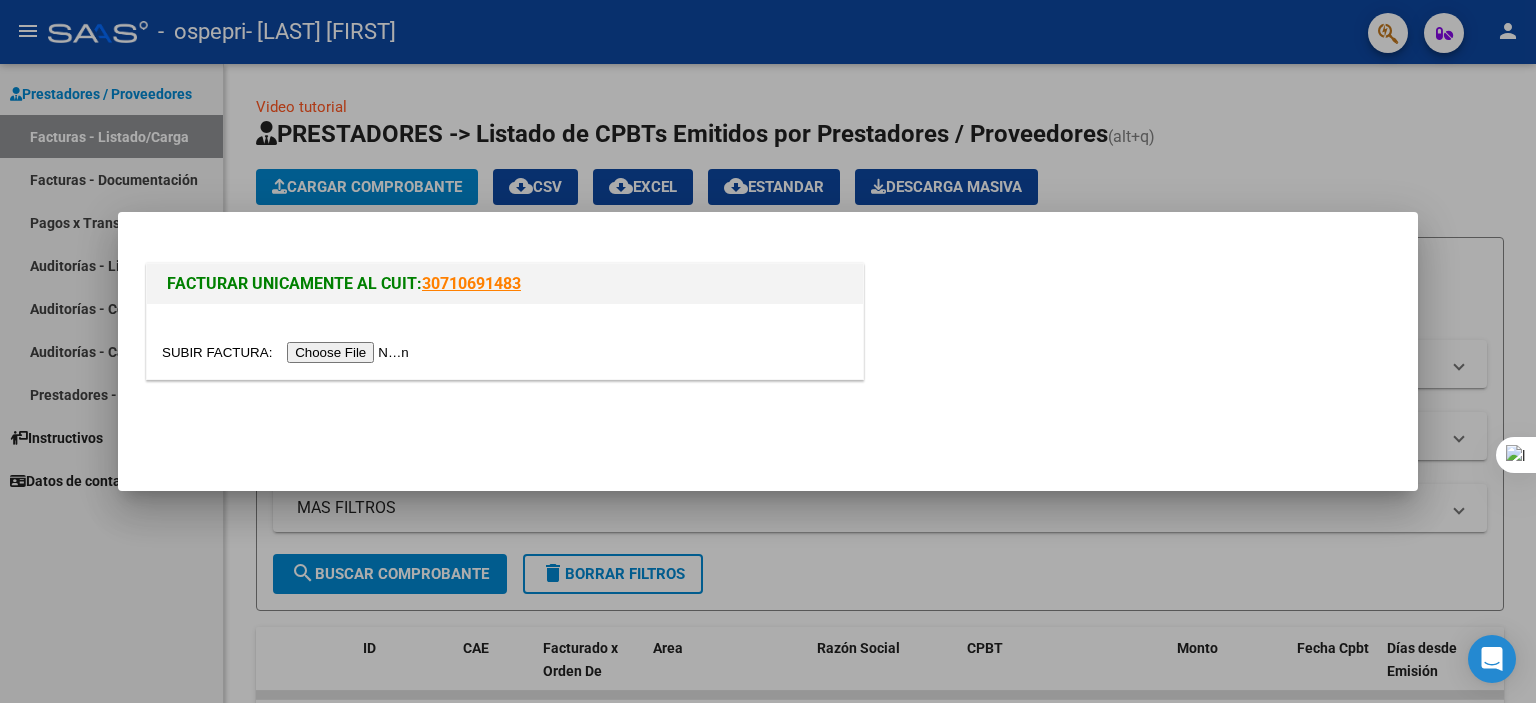 click at bounding box center [288, 352] 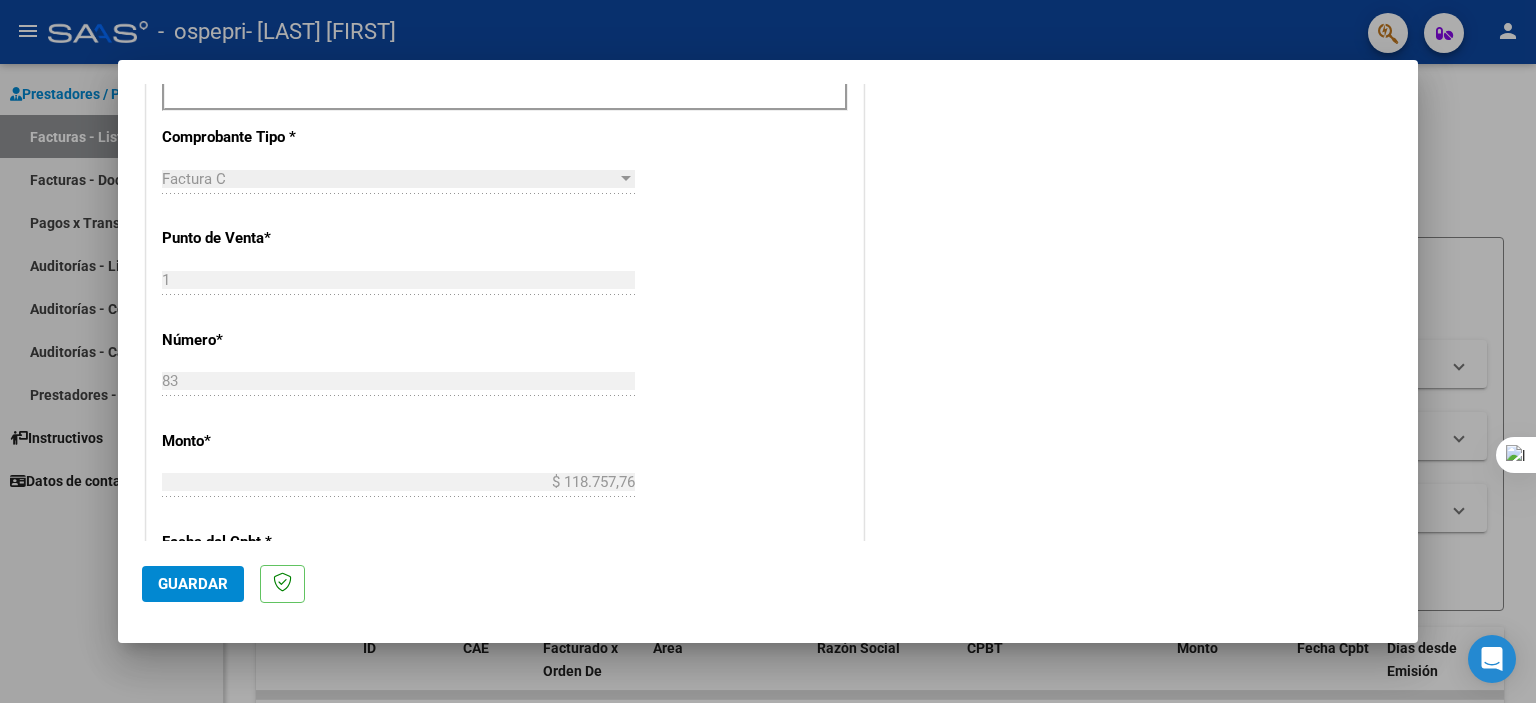 scroll, scrollTop: 704, scrollLeft: 0, axis: vertical 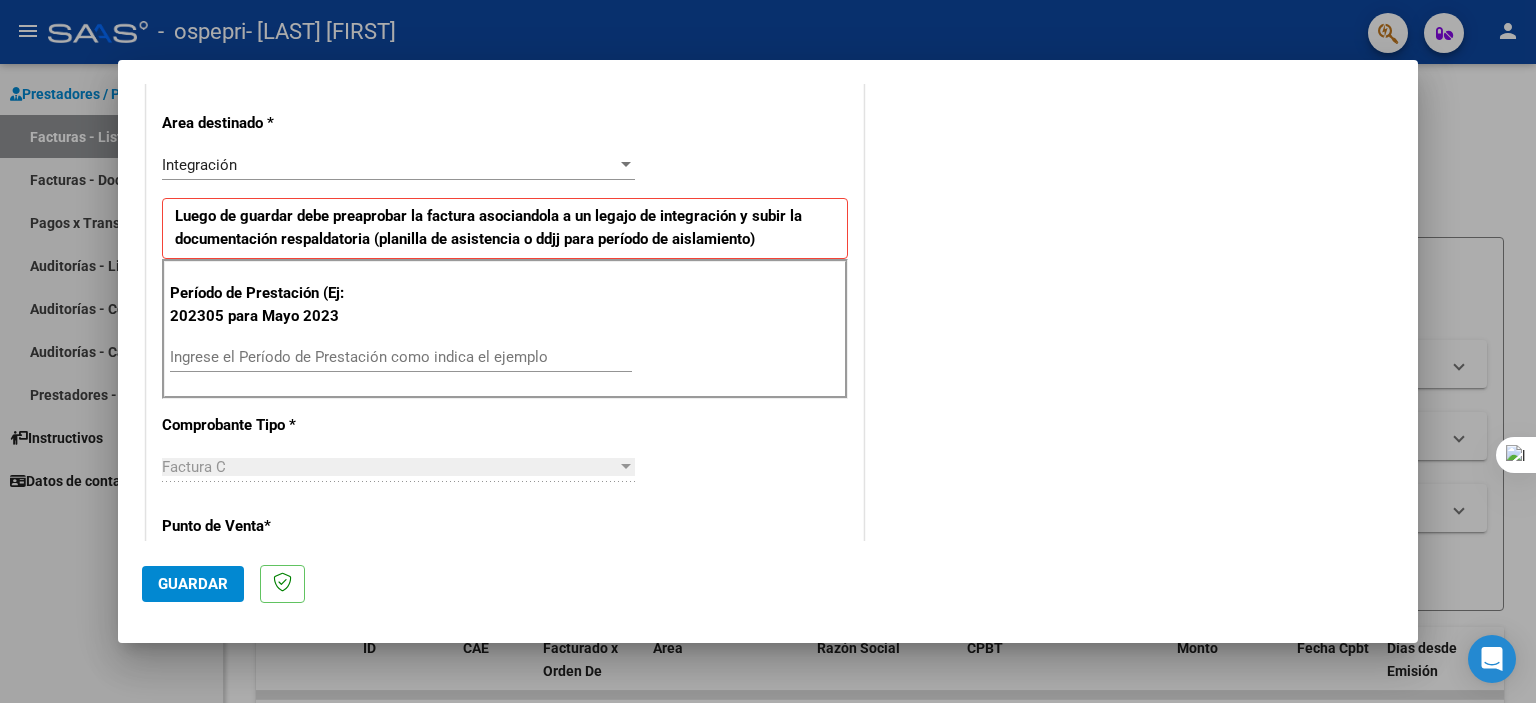 click on "Ingrese el Período de Prestación como indica el ejemplo" at bounding box center (401, 357) 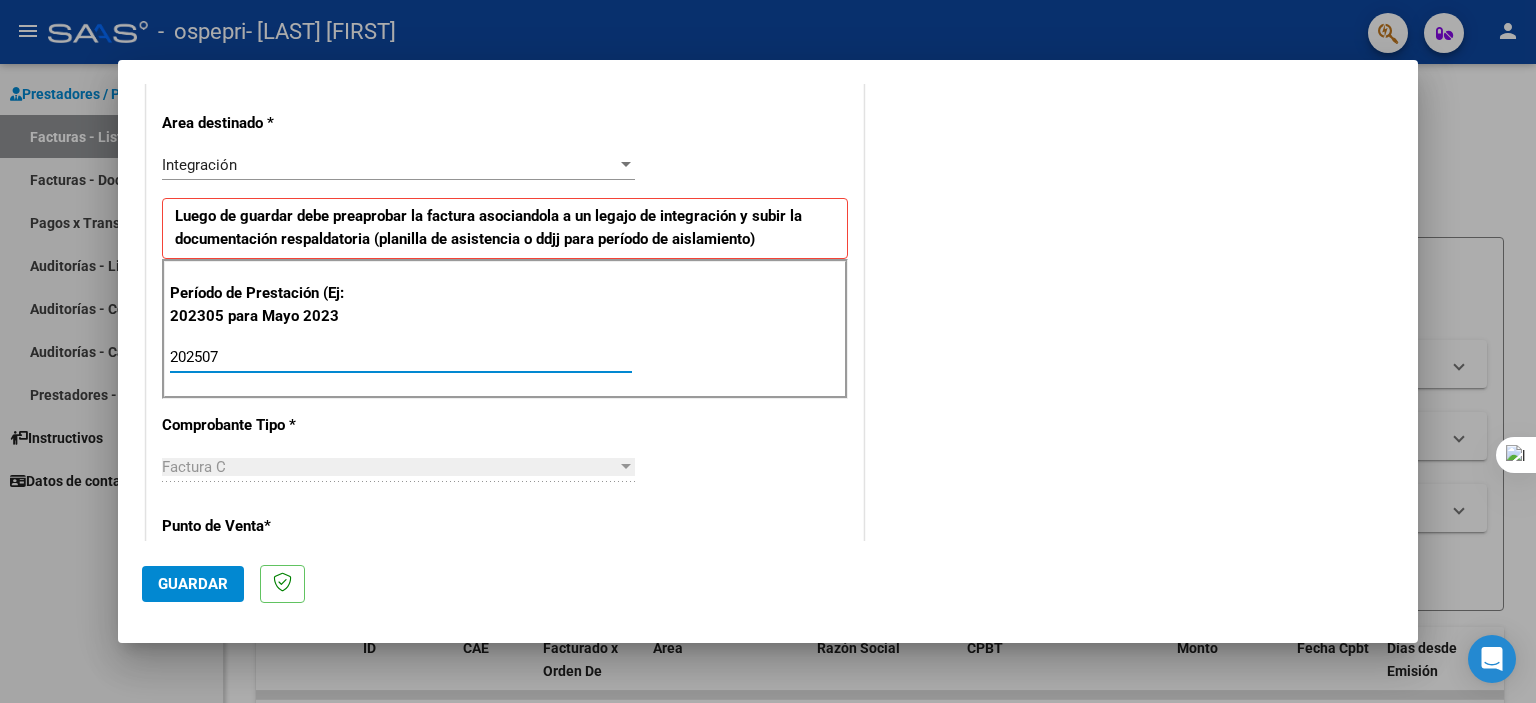 type on "202507" 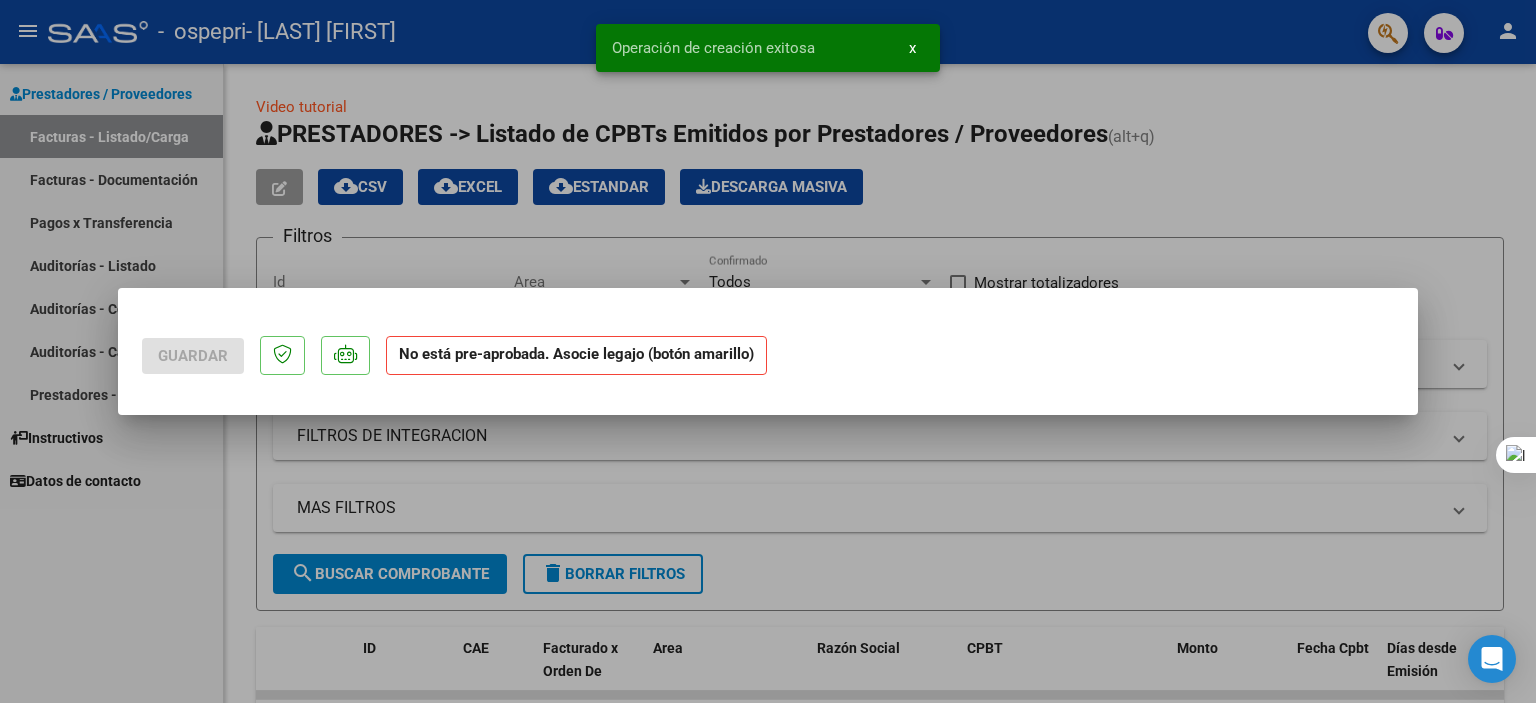 scroll, scrollTop: 0, scrollLeft: 0, axis: both 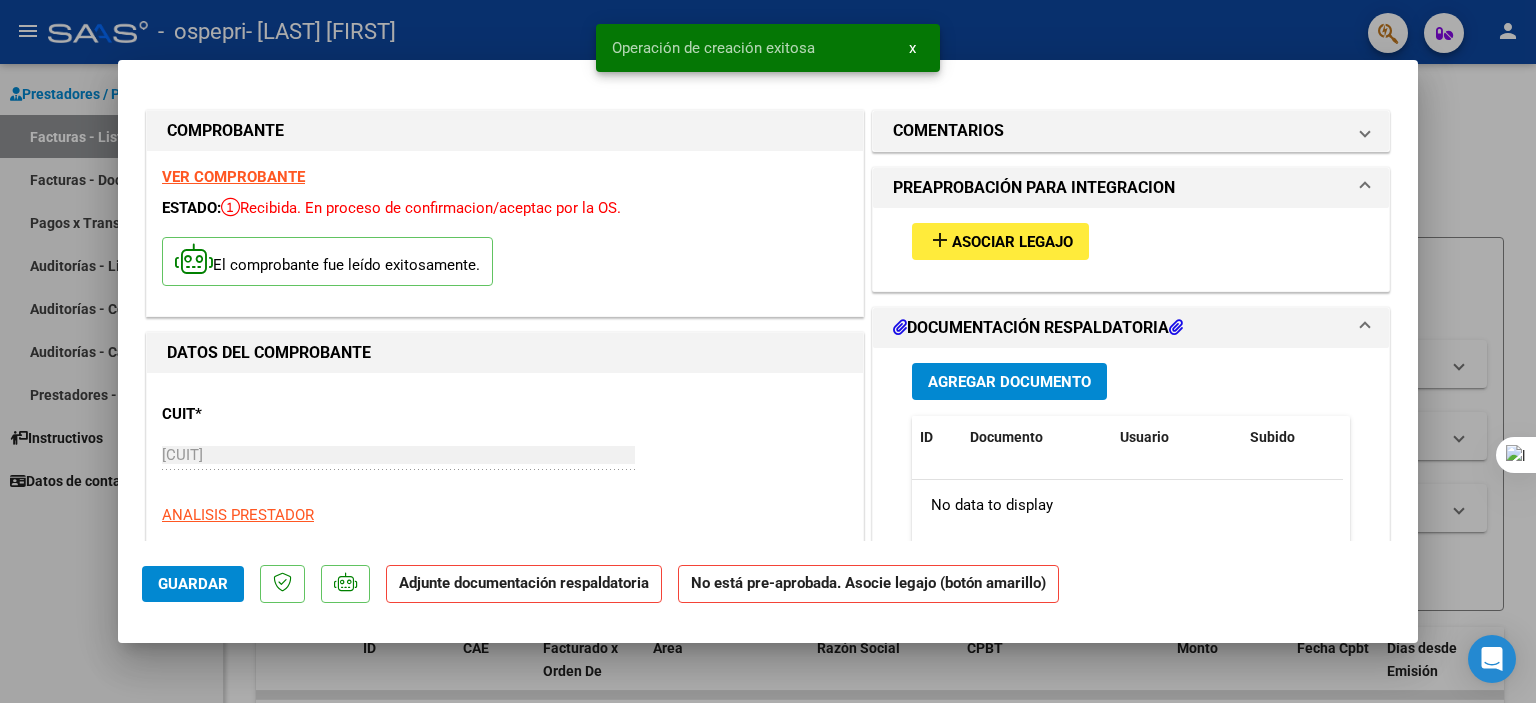 click on "Agregar Documento" at bounding box center (1009, 382) 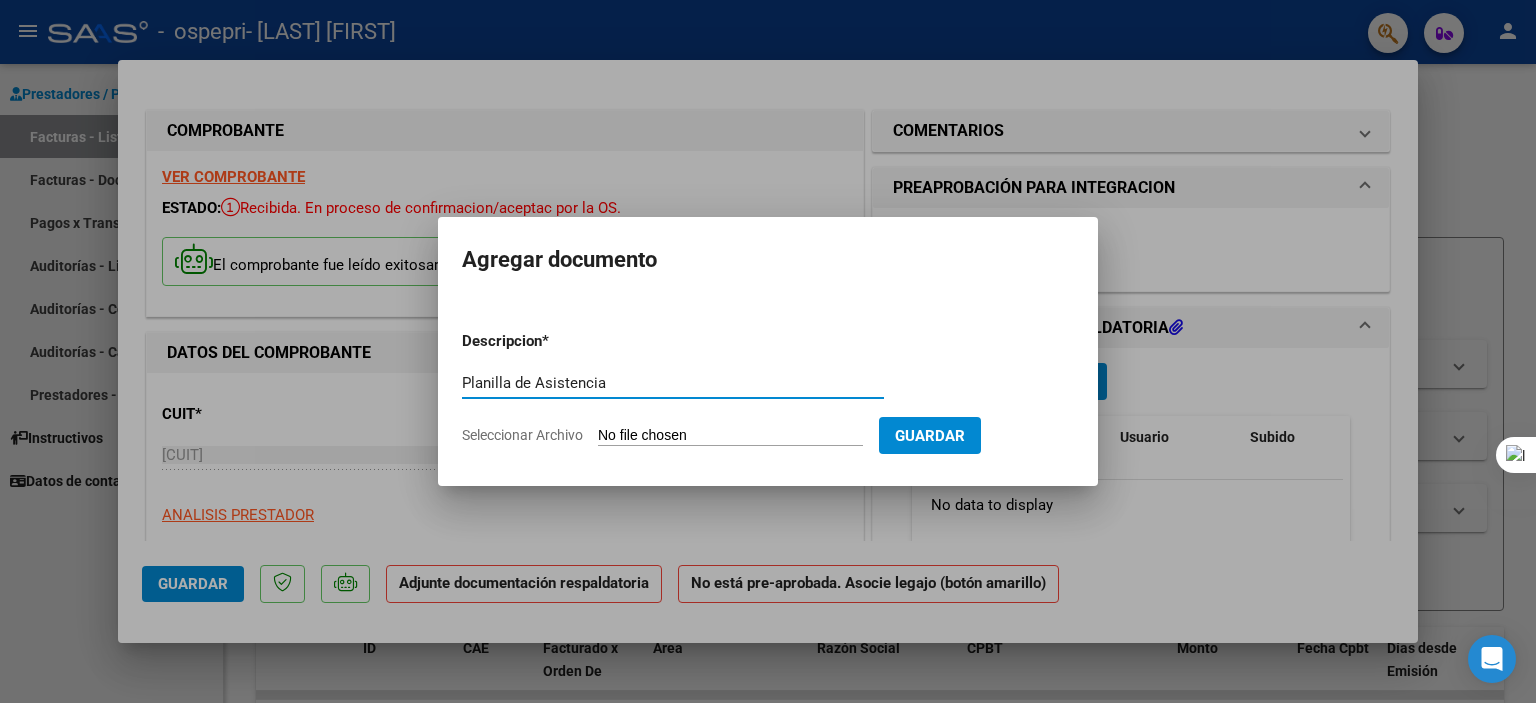 type on "Planilla de Asistencia" 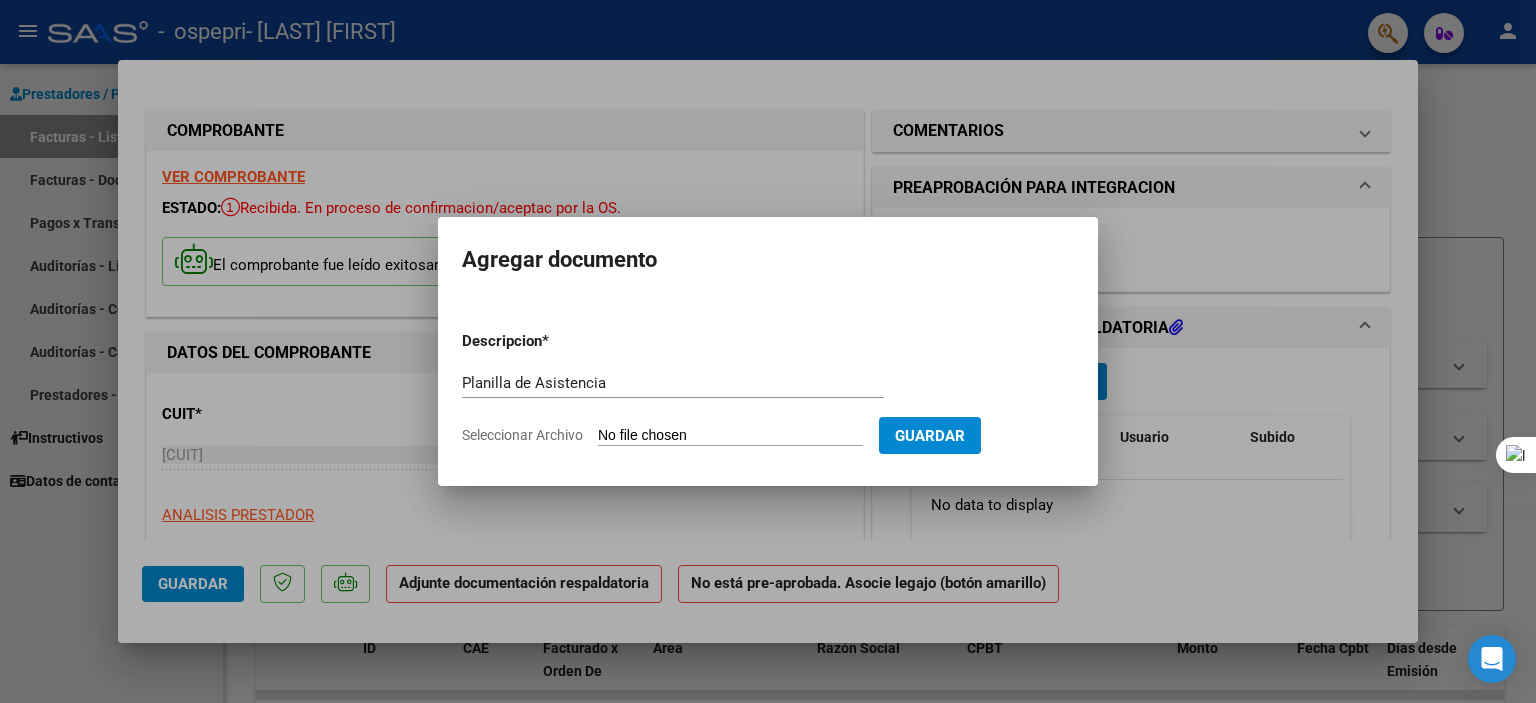 type on "C:\fakepath\[LAST], [FIRST] [DATE].jpg" 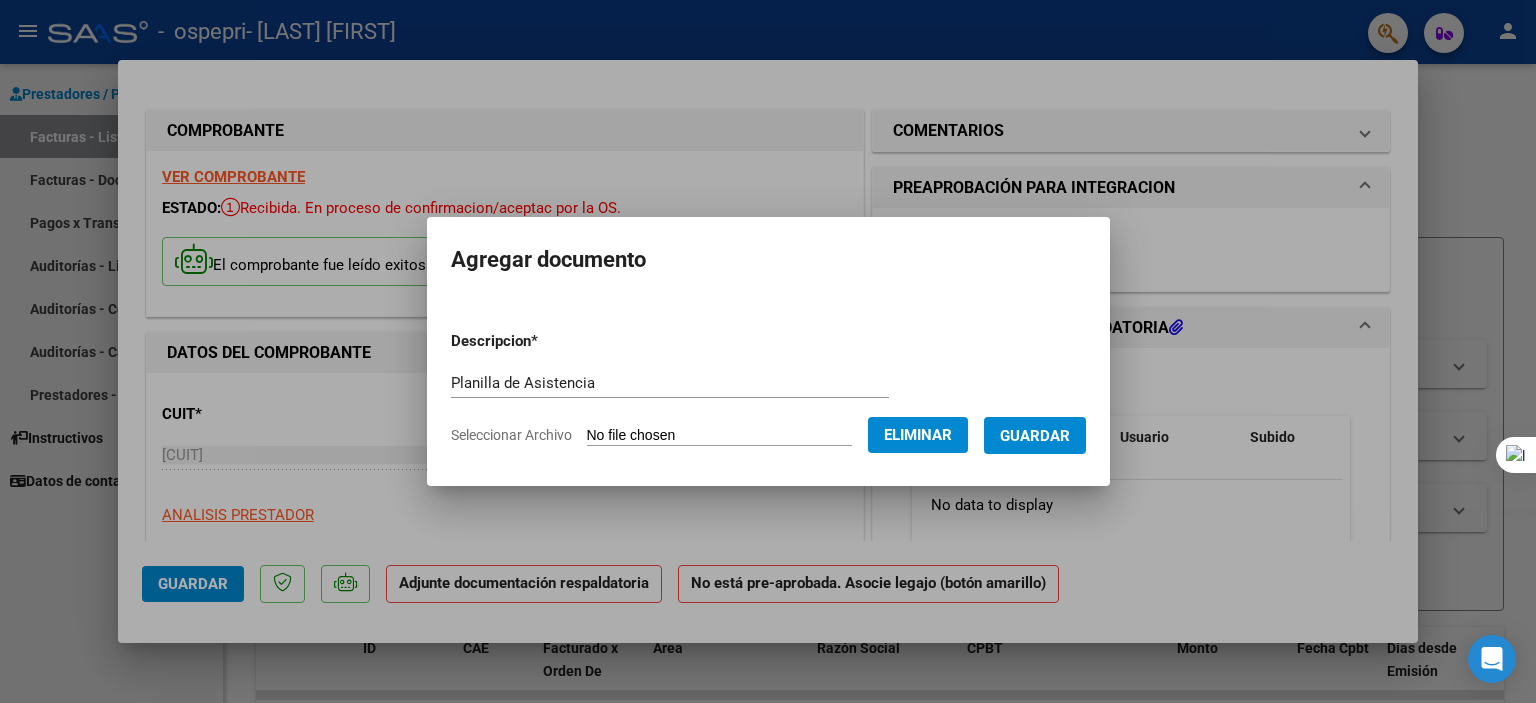 click on "Guardar" at bounding box center [1035, 436] 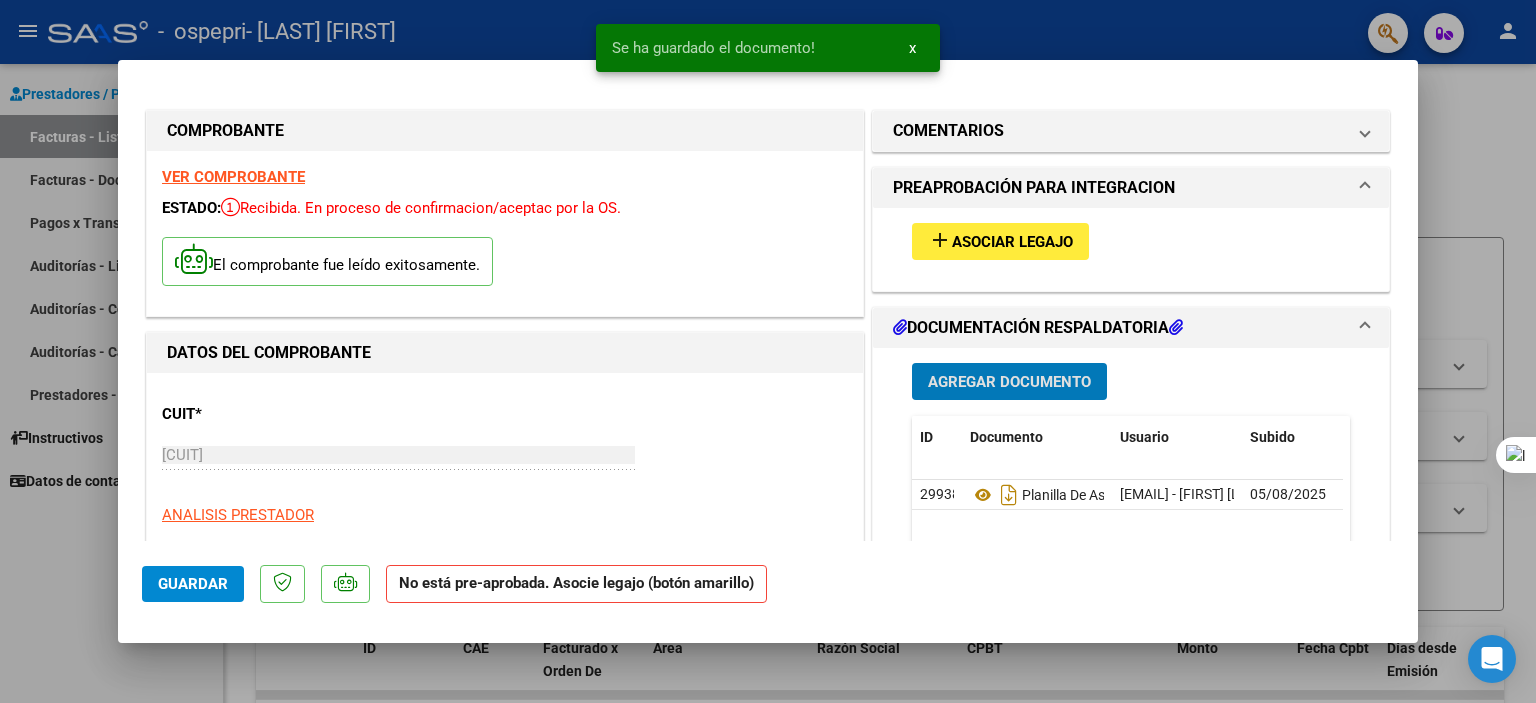 click at bounding box center (768, 351) 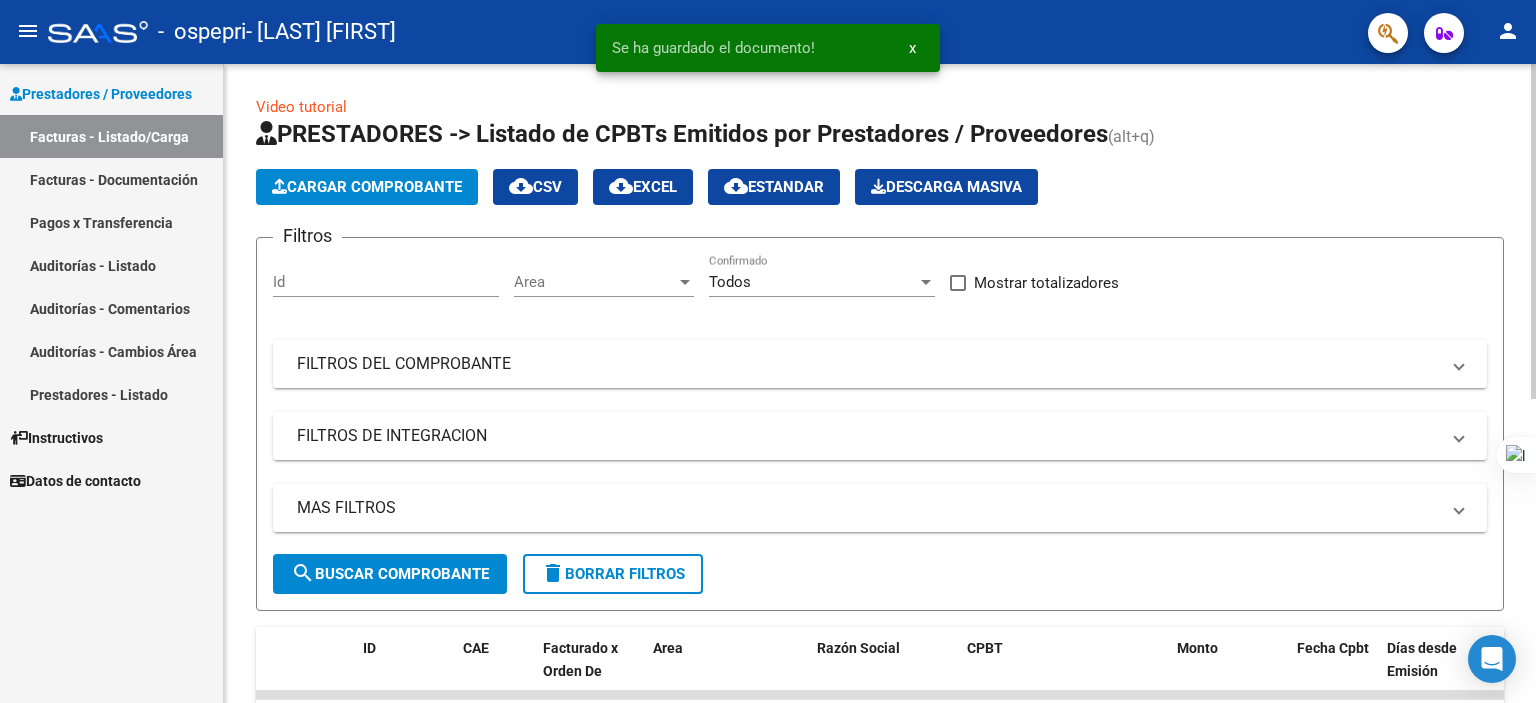 click 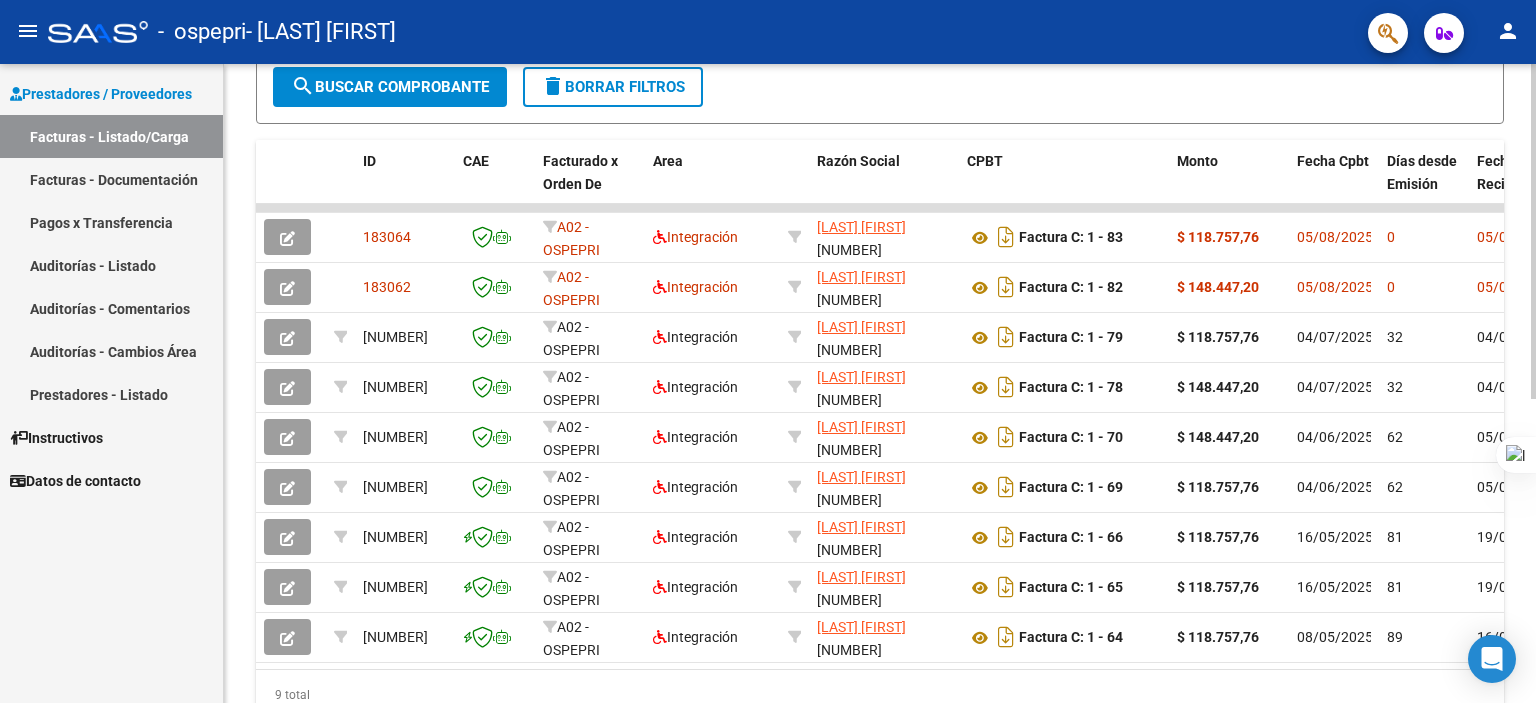 scroll, scrollTop: 560, scrollLeft: 0, axis: vertical 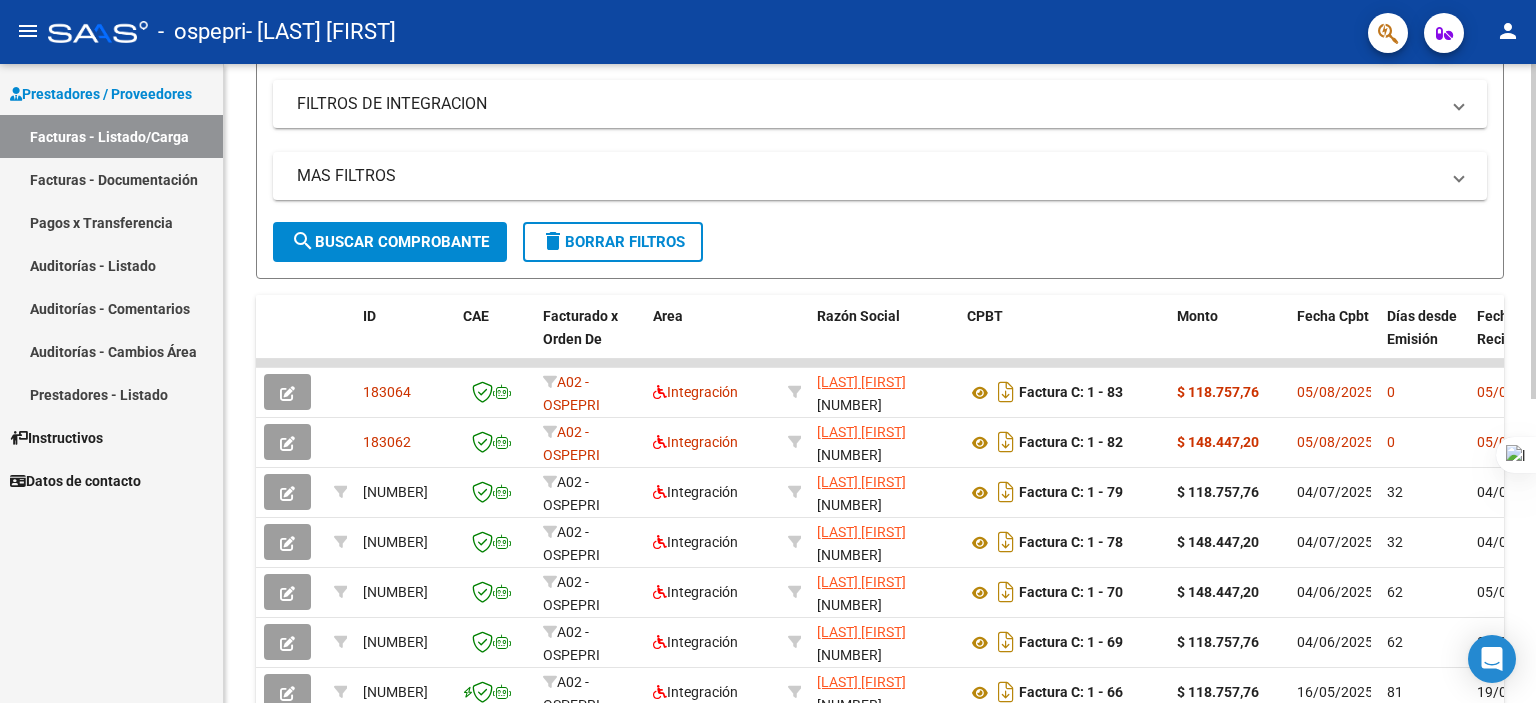 click 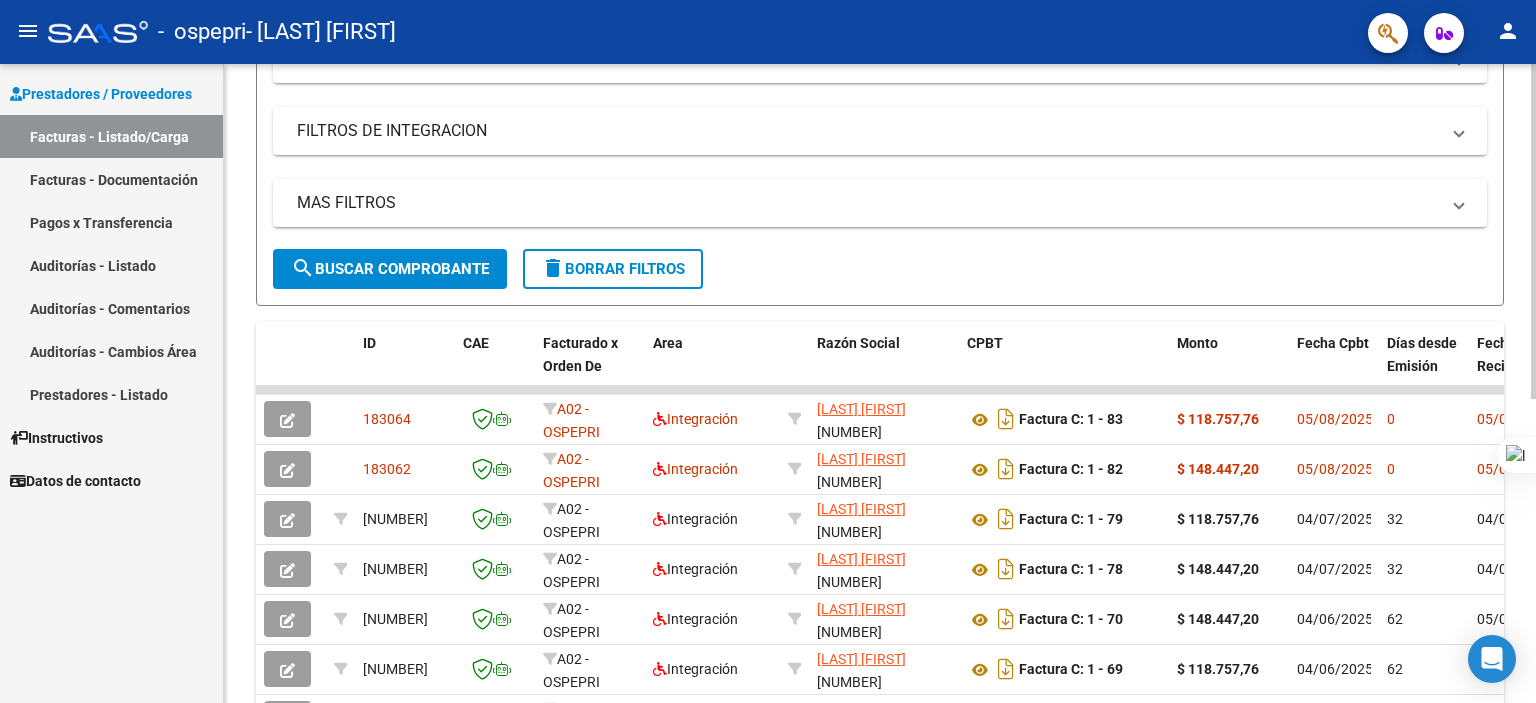 scroll, scrollTop: 19, scrollLeft: 0, axis: vertical 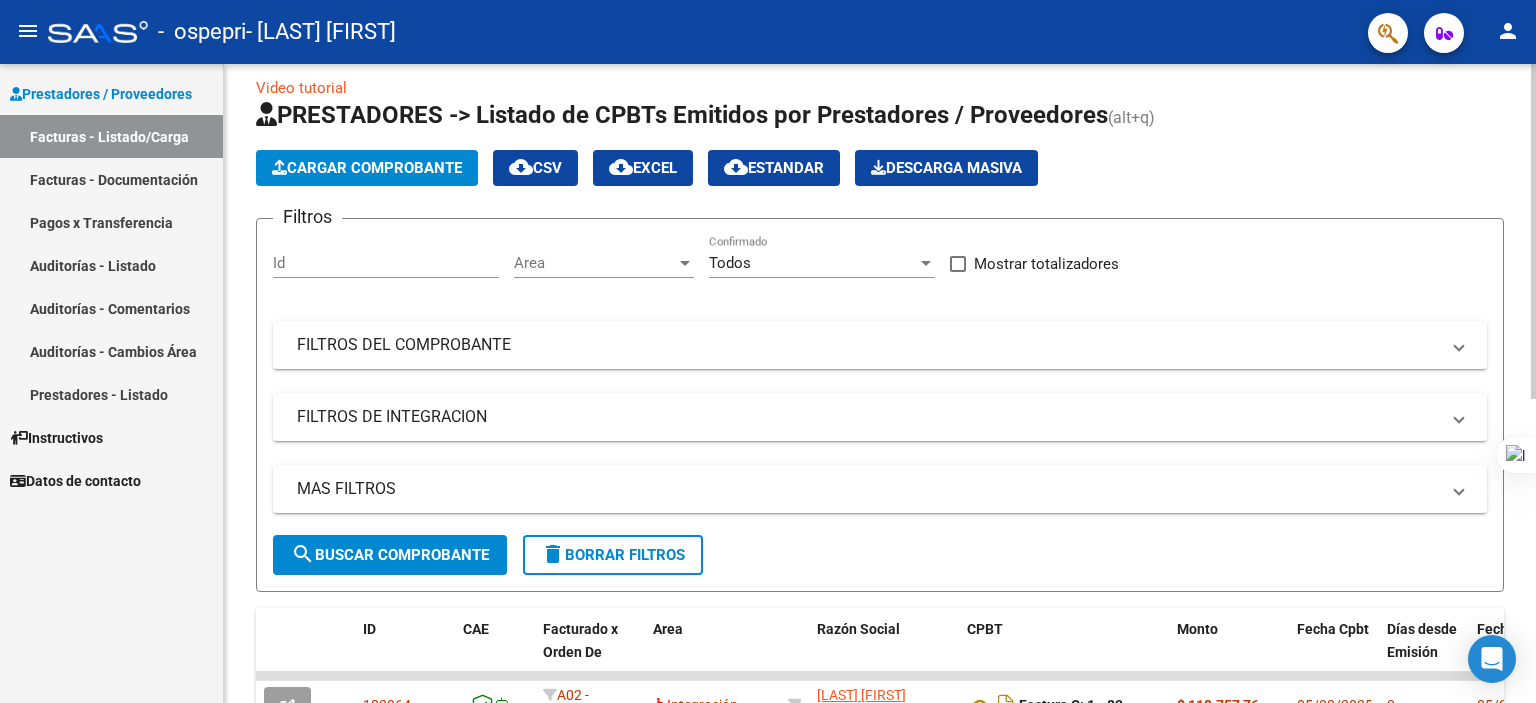 click on "Video tutorial   PRESTADORES -> Listado de CPBTs Emitidos por Prestadores / Proveedores (alt+q)   Cargar Comprobante
cloud_download  CSV  cloud_download  EXCEL  cloud_download  Estandar   Descarga Masiva
Filtros Id Area Area Todos Confirmado   Mostrar totalizadores   FILTROS DEL COMPROBANTE  Comprobante Tipo Comprobante Tipo Start date – End date Fec. Comprobante Desde / Hasta Días Emisión Desde(cant. días) Días Emisión Hasta(cant. días) CUIT / Razón Social Pto. Venta Nro. Comprobante Código SSS CAE Válido CAE Válido Todos Cargado Módulo Hosp. Todos Tiene facturacion Apócrifa Hospital Refes  FILTROS DE INTEGRACION  Período De Prestación Campos del Archivo de Rendición Devuelto x SSS (dr_envio) Todos Rendido x SSS (dr_envio) Tipo de Registro Tipo de Registro Período Presentación Período Presentación Campos del Legajo Asociado (preaprobación) Afiliado Legajo (cuil/nombre) Todos Solo facturas preaprobadas  MAS FILTROS  Todos Con Doc. Respaldatoria Todos Con Trazabilidad Todos – – 0" 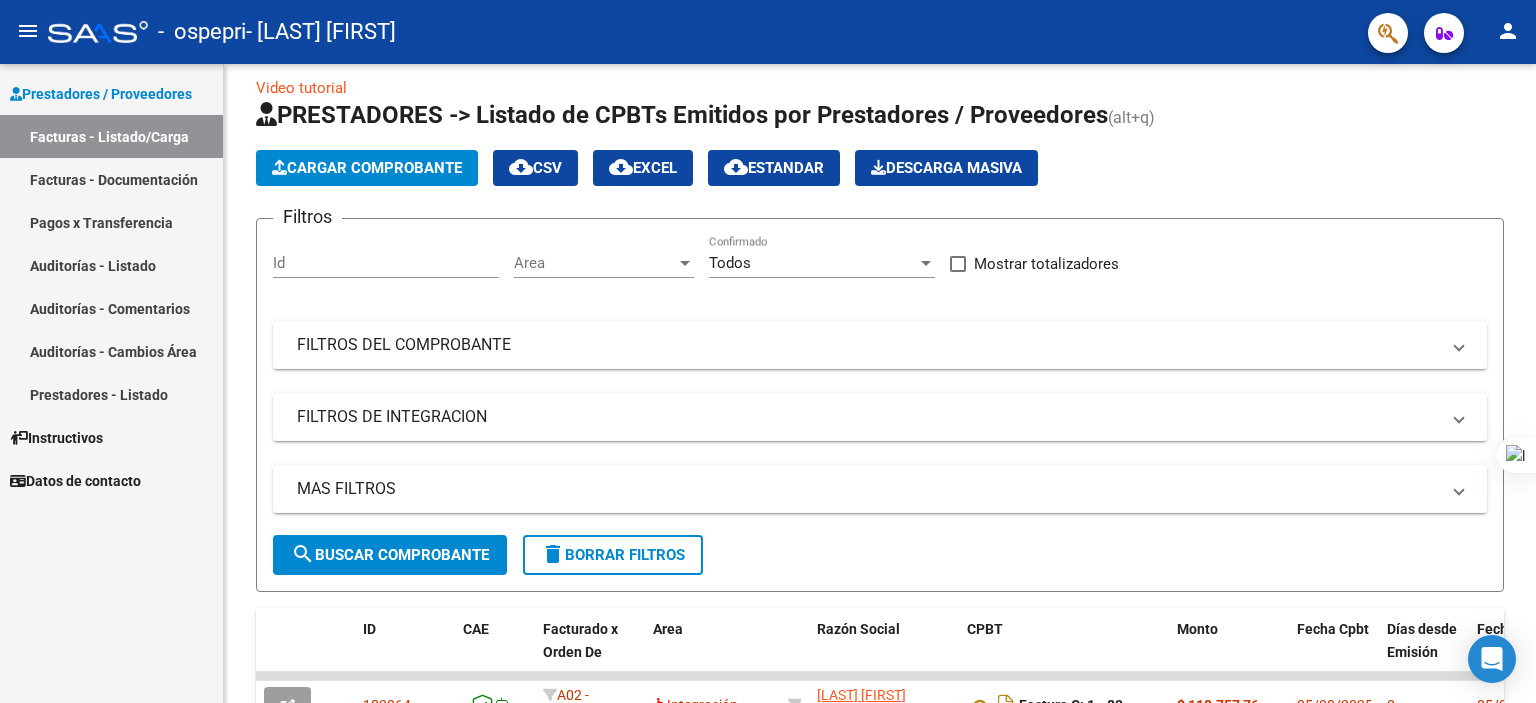 click on "menu -   ospepri   - [LAST] [FIRST] person    Prestadores / Proveedores Facturas - Listado/Carga Facturas - Documentación Pagos x Transferencia Auditorías - Listado Auditorías - Comentarios Auditorías - Cambios Área Prestadores - Listado    Instructivos    Datos de contacto  Video tutorial   PRESTADORES -> Listado de CPBTs Emitidos por Prestadores / Proveedores (alt+q)   Cargar Comprobante
cloud_download  CSV  cloud_download  EXCEL  cloud_download  Estandar   Descarga Masiva
Filtros Id Area Area Todos Confirmado   Mostrar totalizadores   FILTROS DEL COMPROBANTE  Comprobante Tipo Comprobante Tipo Start date – End date Fec. Comprobante Desde / Hasta Días Emisión Desde(cant. días) Días Emisión Hasta(cant. días) CUIT / Razón Social Pto. Venta Nro. Comprobante Código SSS CAE Válido CAE Válido Todos Cargado Módulo Hosp. Todos Tiene facturacion Apócrifa Hospital Refes  FILTROS DE INTEGRACION  Período De Prestación Todos Rendido x SSS (dr_envio) Tipo de Registro Todos –" at bounding box center (768, 351) 